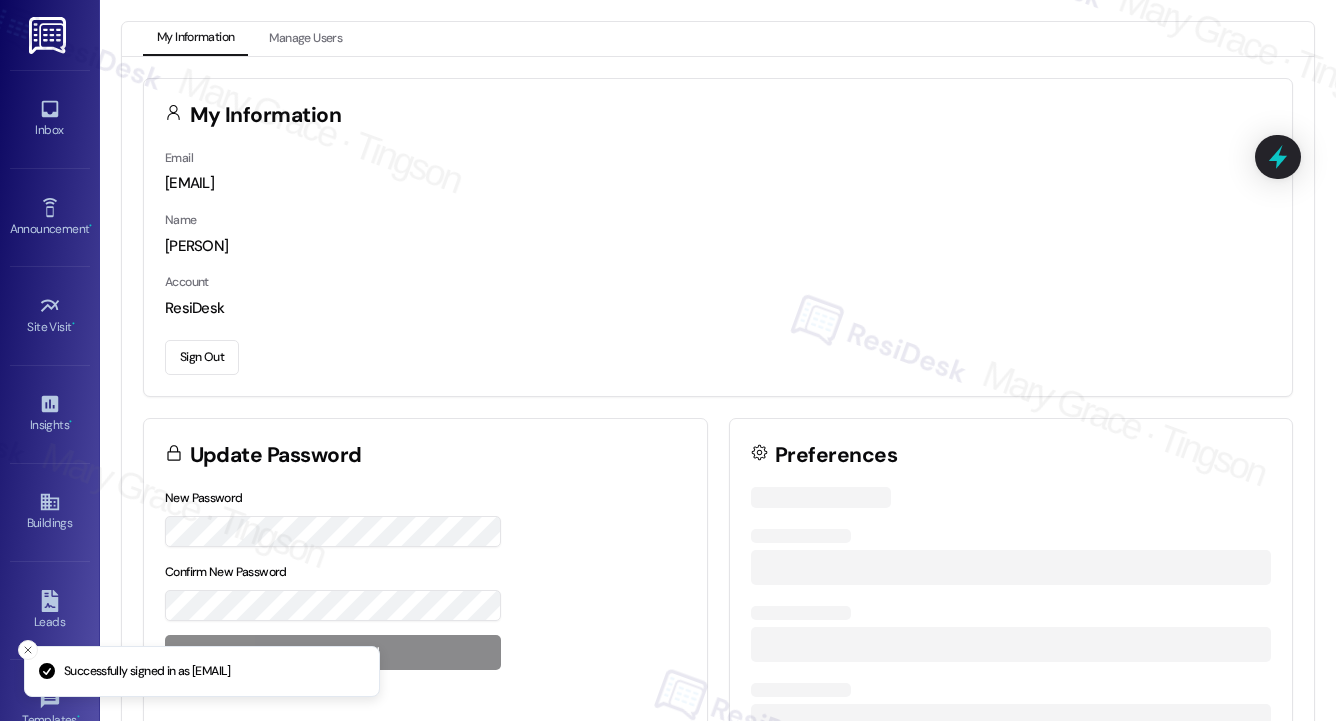 scroll, scrollTop: 0, scrollLeft: 0, axis: both 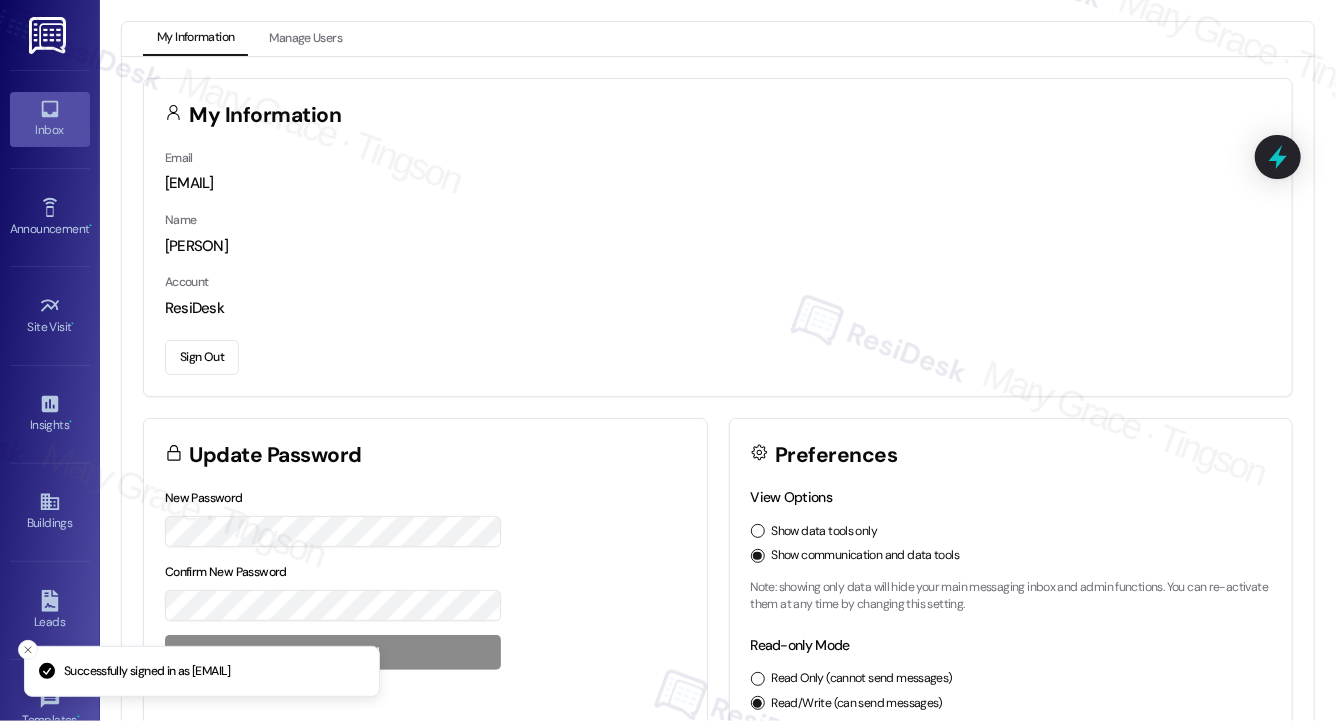 click on "Inbox" at bounding box center (50, 119) 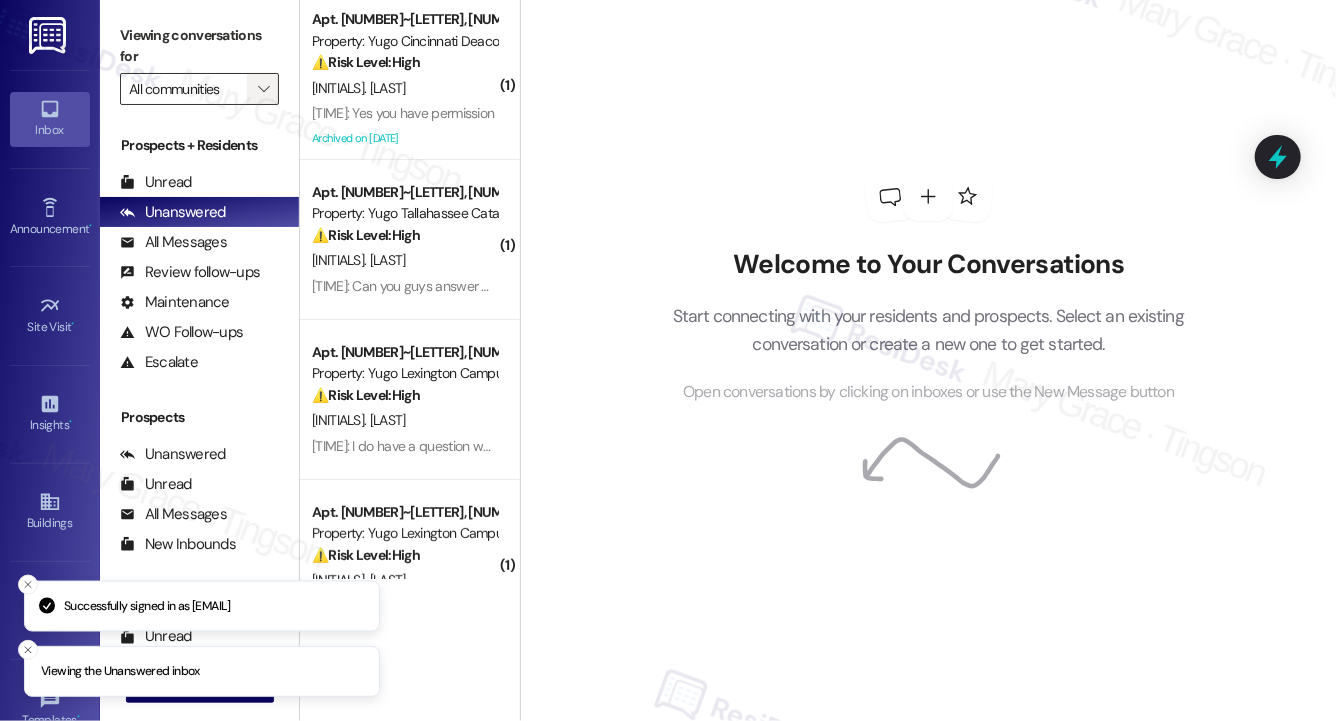 click on "" at bounding box center [263, 89] 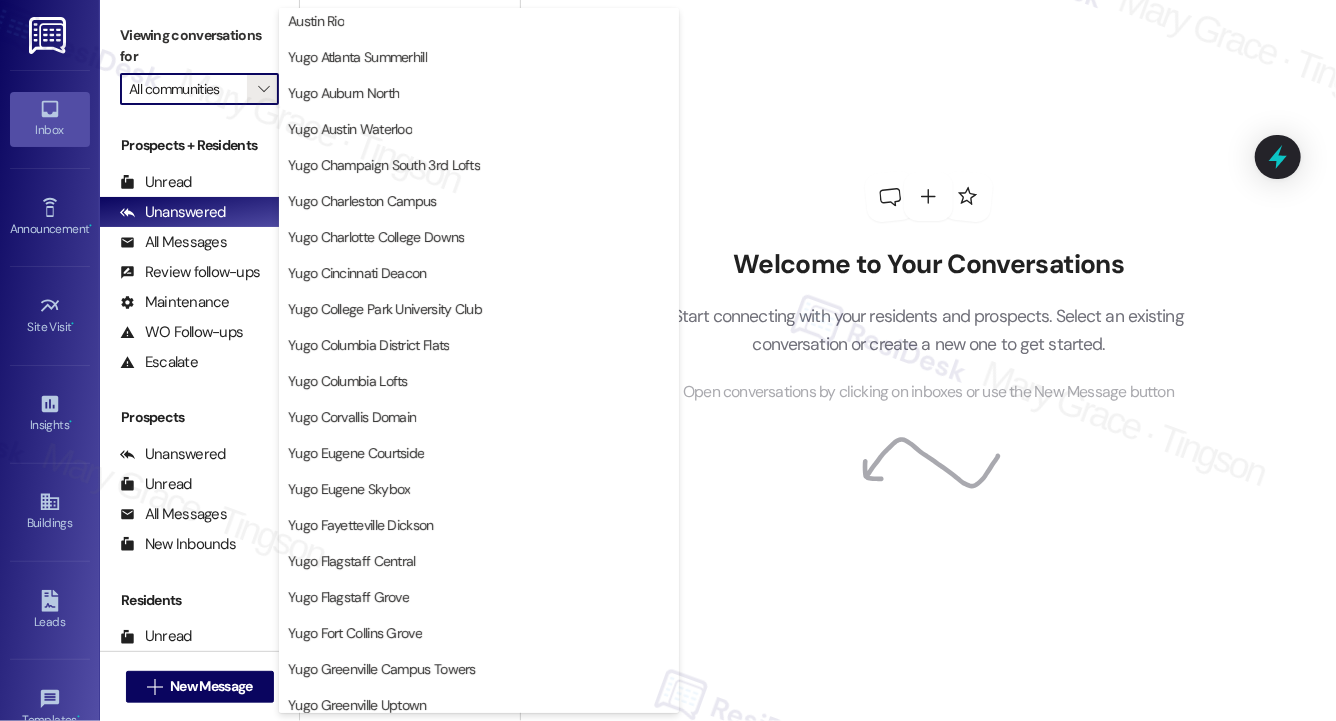 scroll, scrollTop: 0, scrollLeft: 0, axis: both 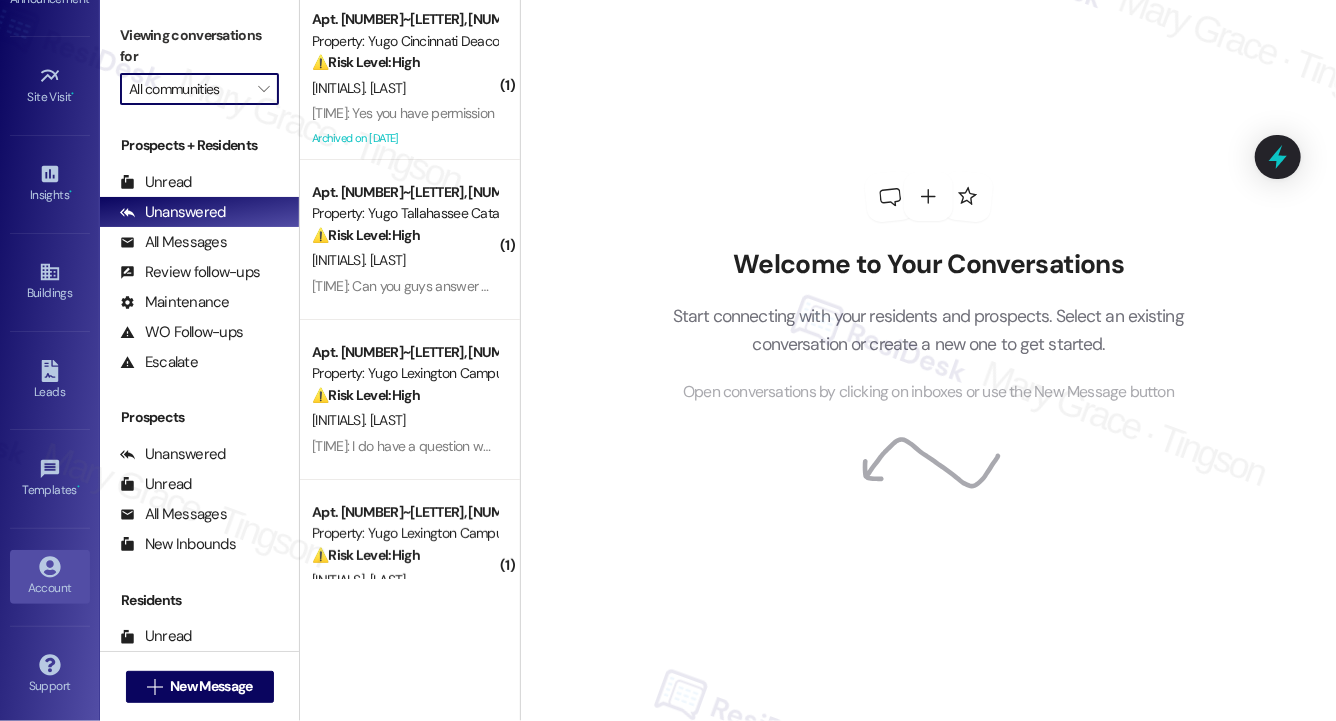 click 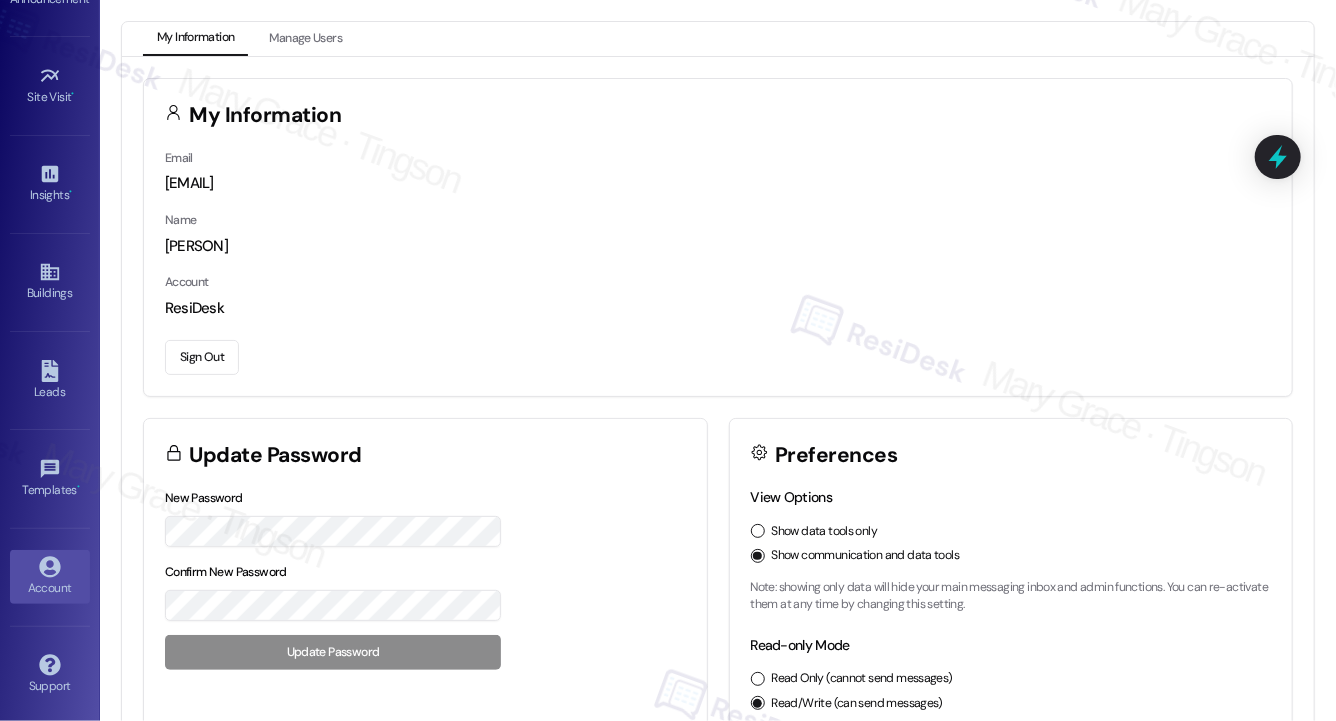 click on "Sign Out" at bounding box center [202, 357] 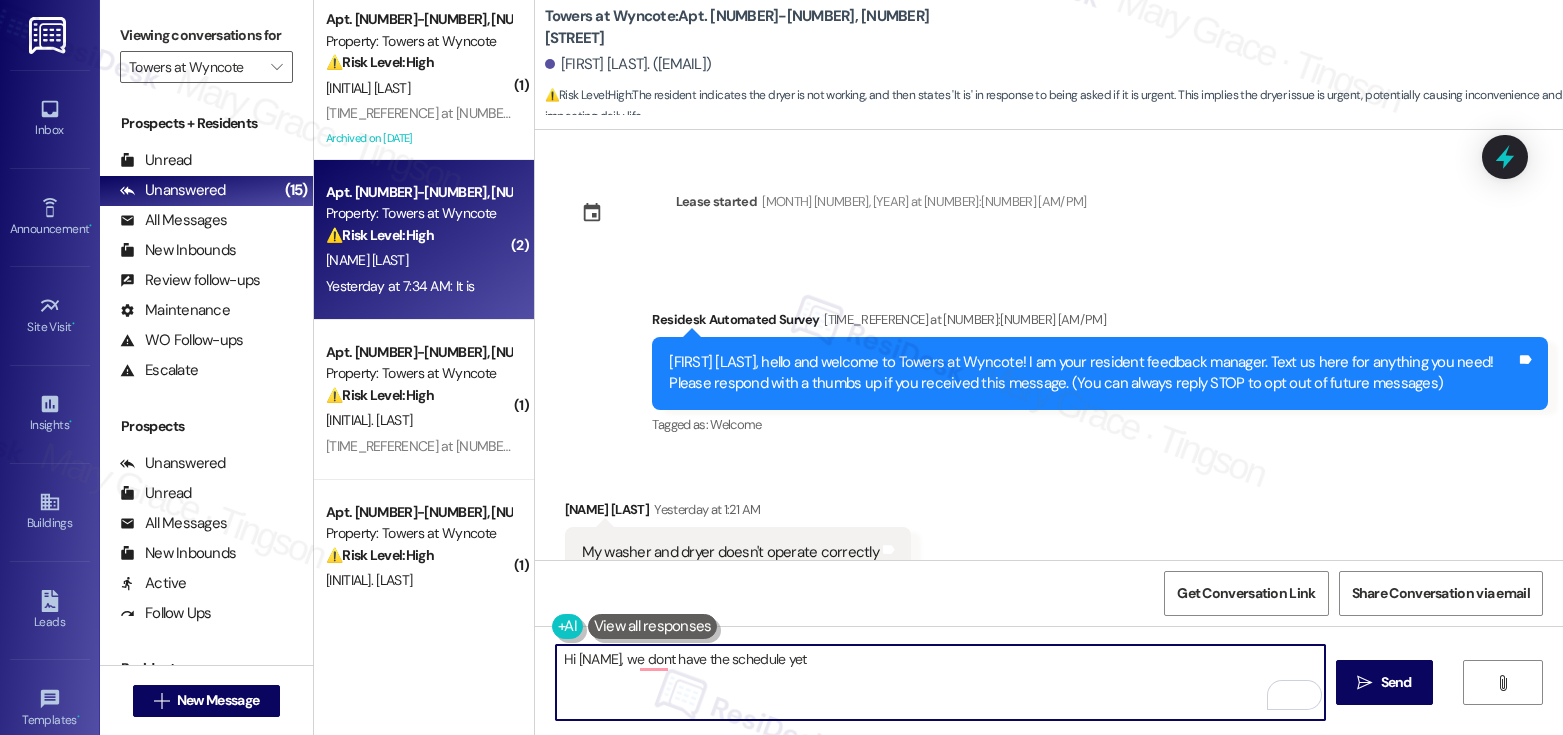 scroll, scrollTop: 0, scrollLeft: 0, axis: both 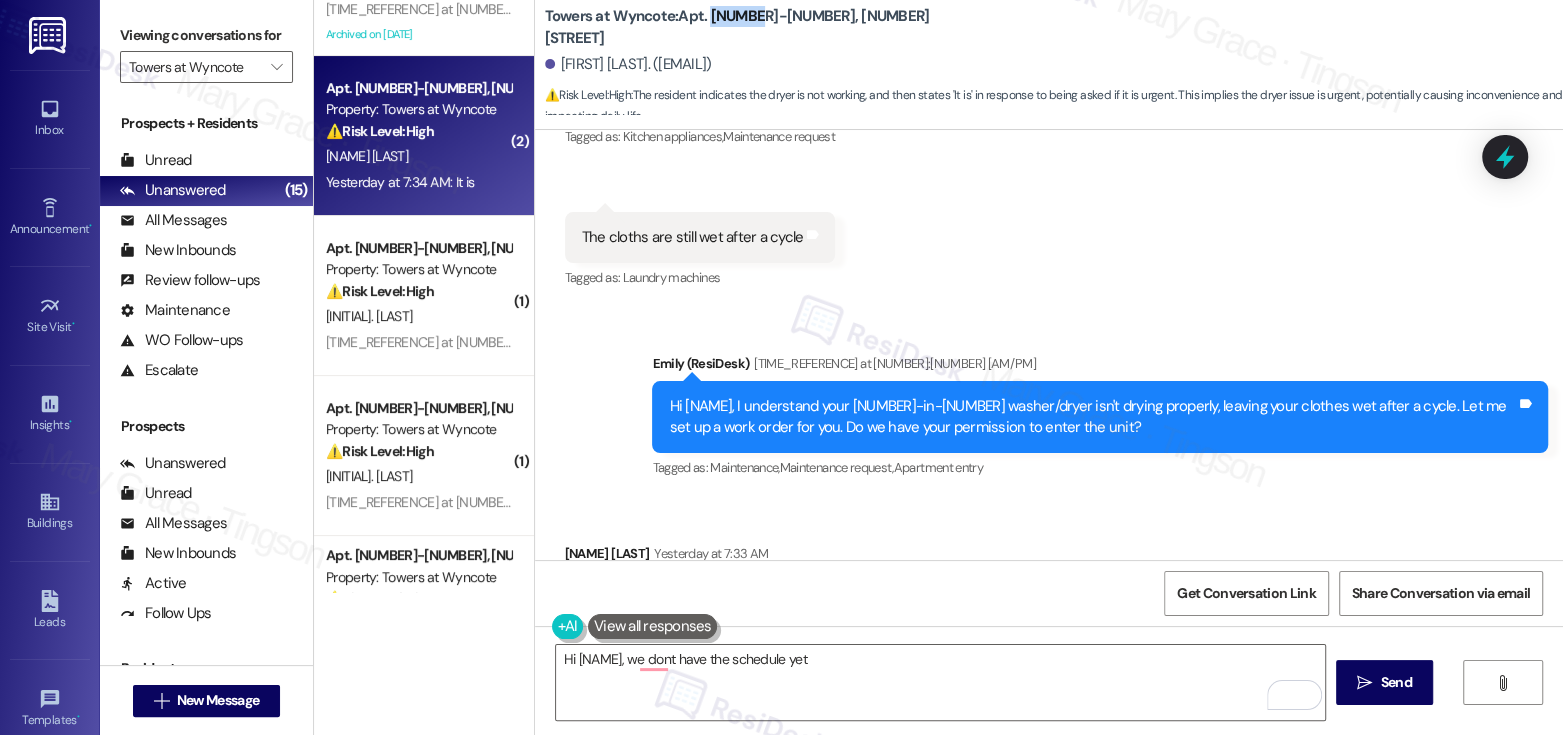 drag, startPoint x: 696, startPoint y: 28, endPoint x: 742, endPoint y: 27, distance: 46.010868 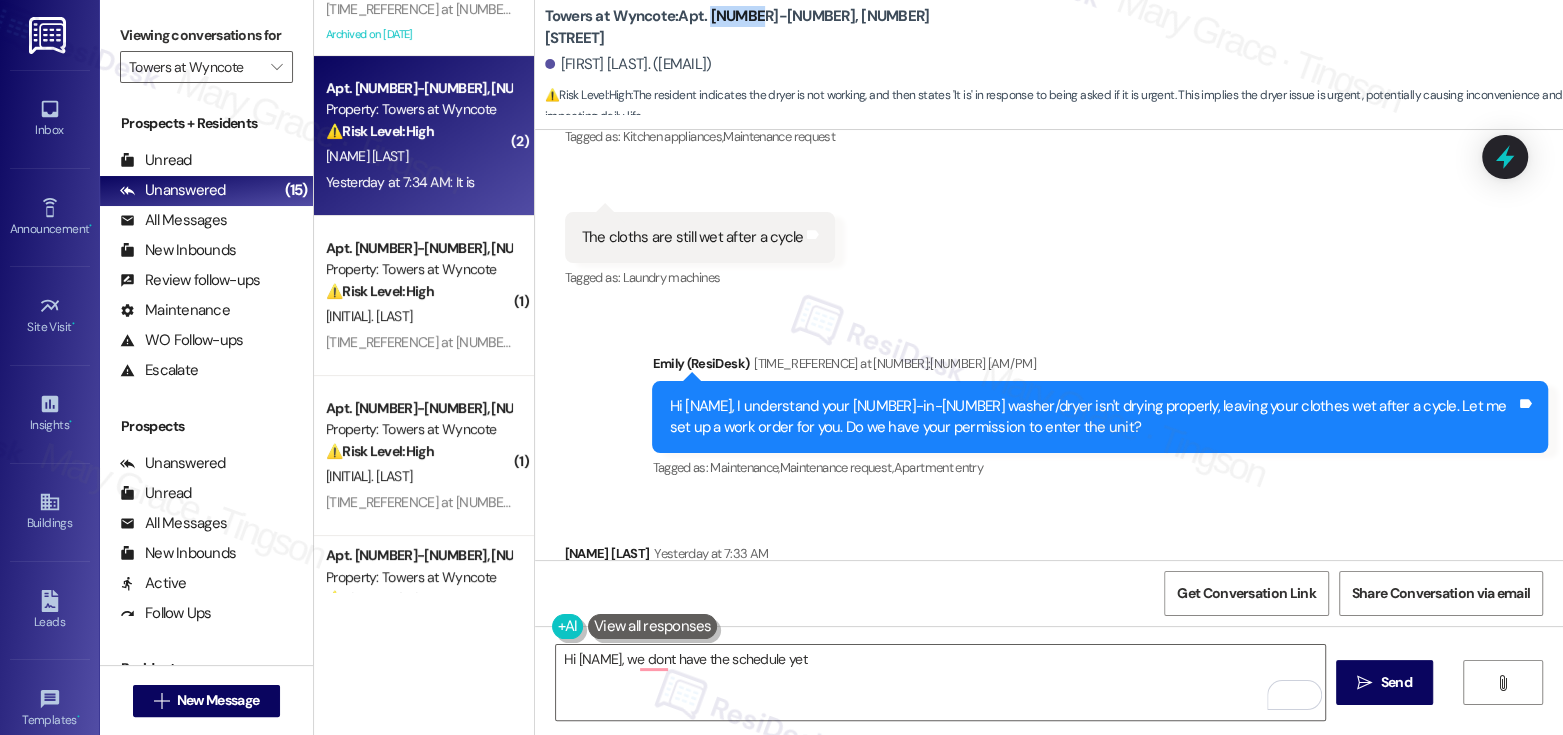 click on "Towers at Wyncote:  Apt. [NUMBER]-[NUMBER], [NUMBER] [STREET]" at bounding box center [745, 27] 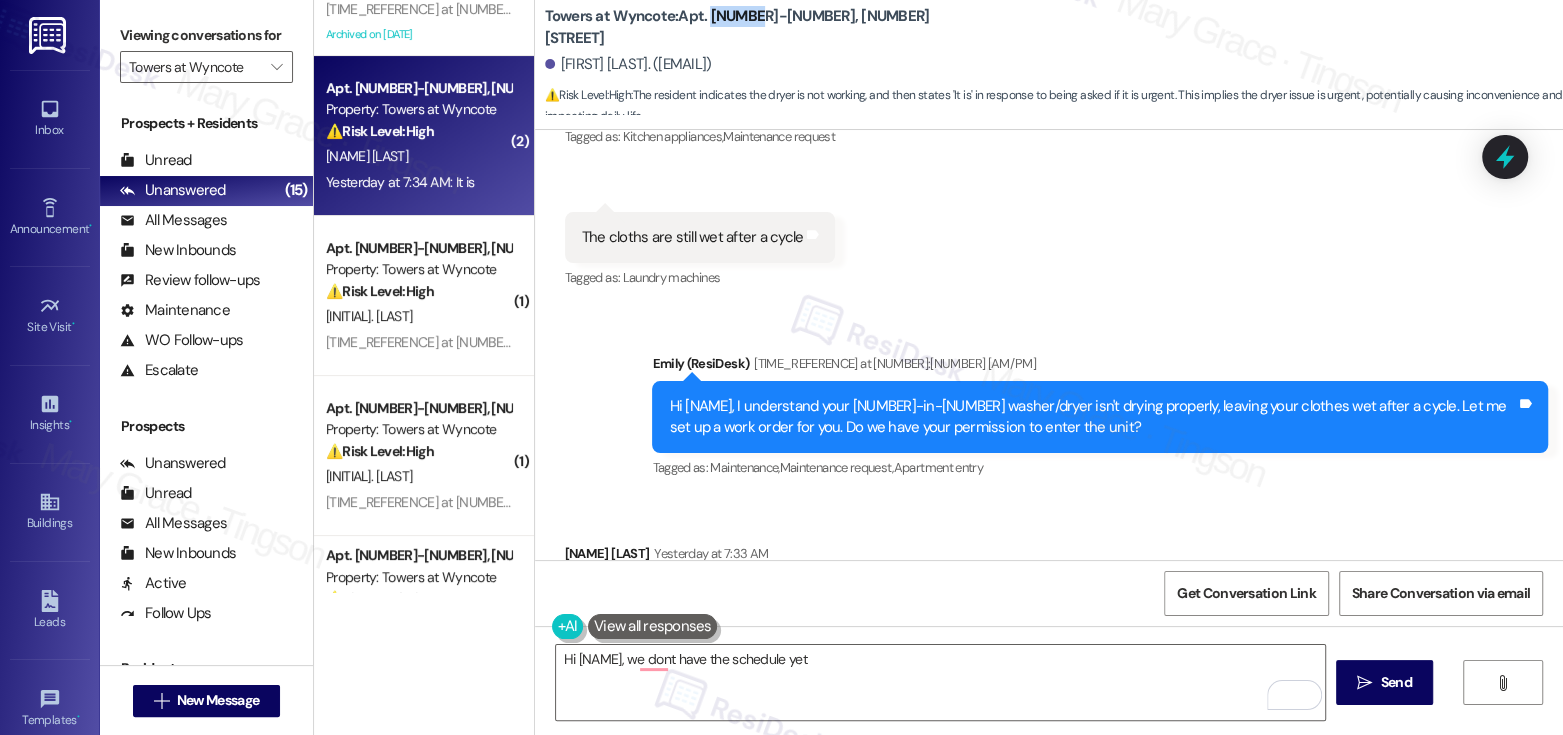 copy on "[NUMBER]-[NUMBER]" 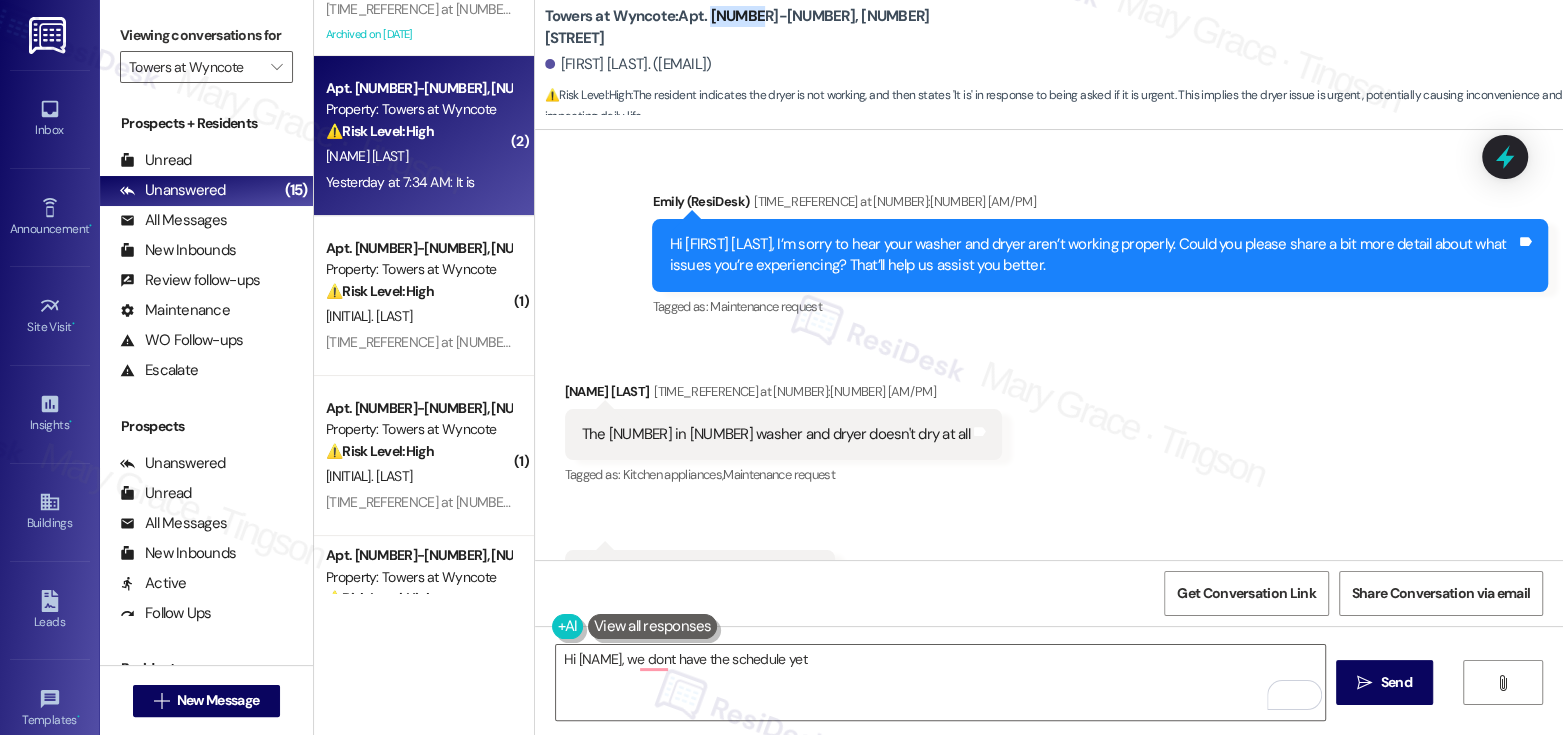 scroll, scrollTop: 471, scrollLeft: 0, axis: vertical 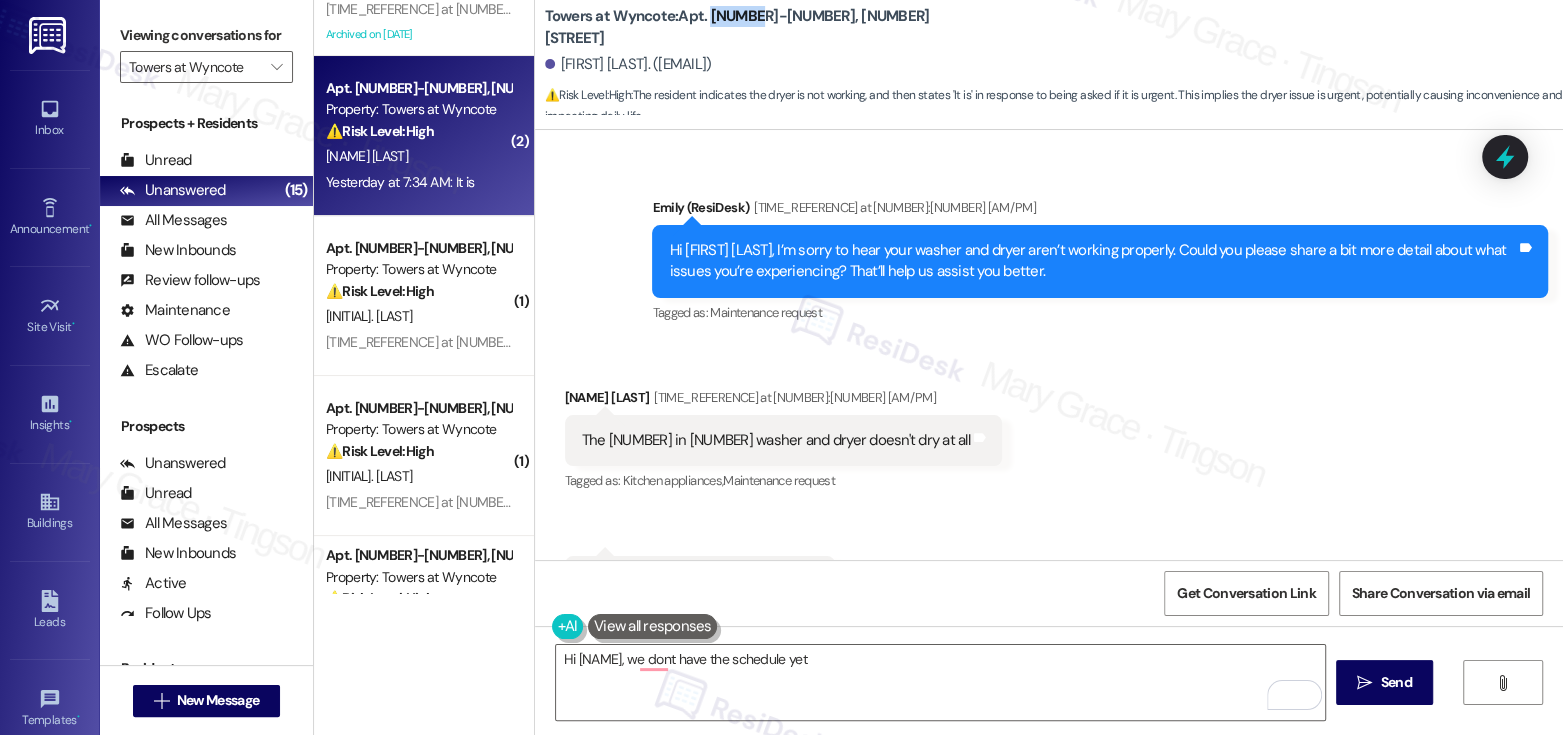 click on "The [NUMBER] in [NUMBER] washer and dryer doesn't dry at all" at bounding box center (776, 440) 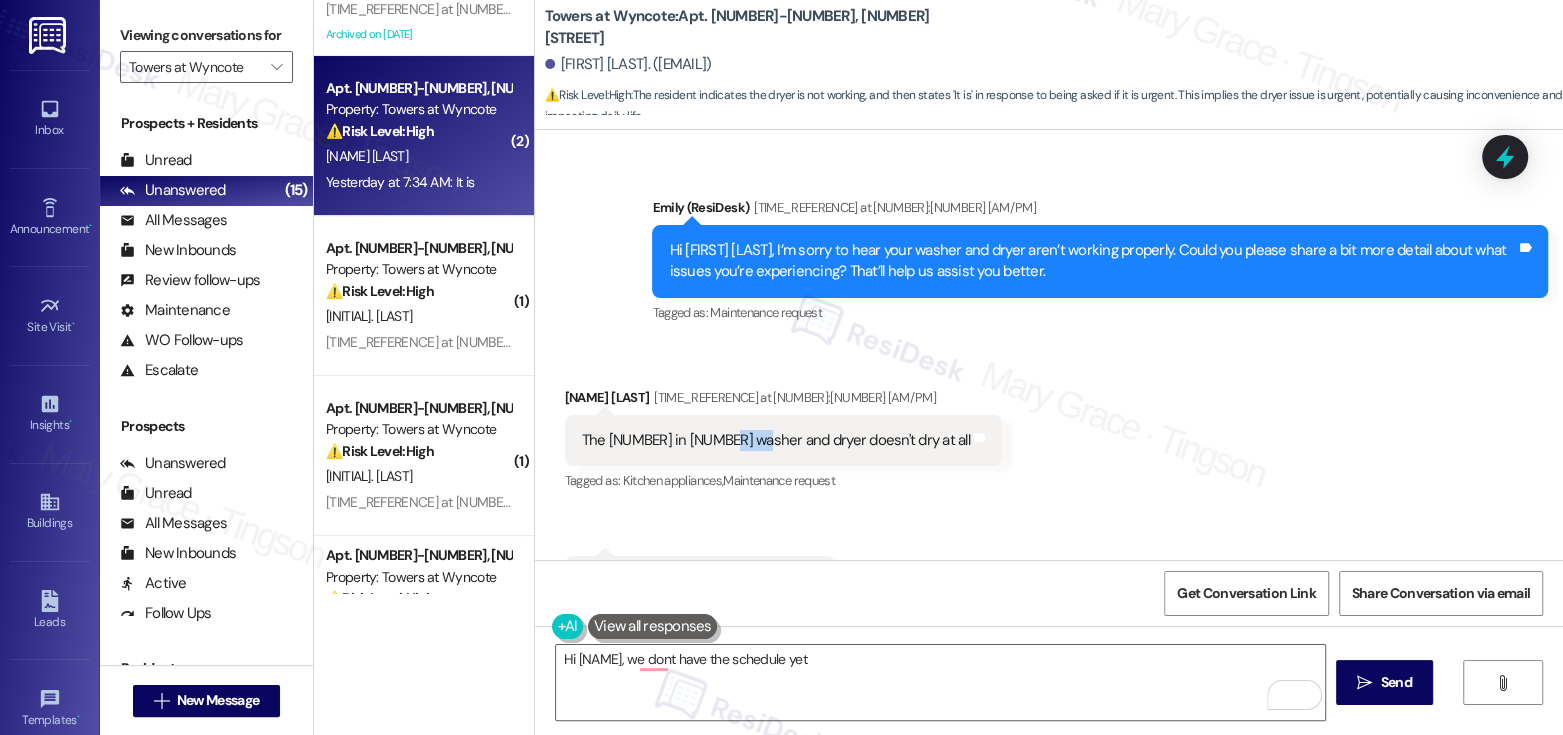 click on "The [NUMBER] in [NUMBER] washer and dryer doesn't dry at all" at bounding box center [776, 440] 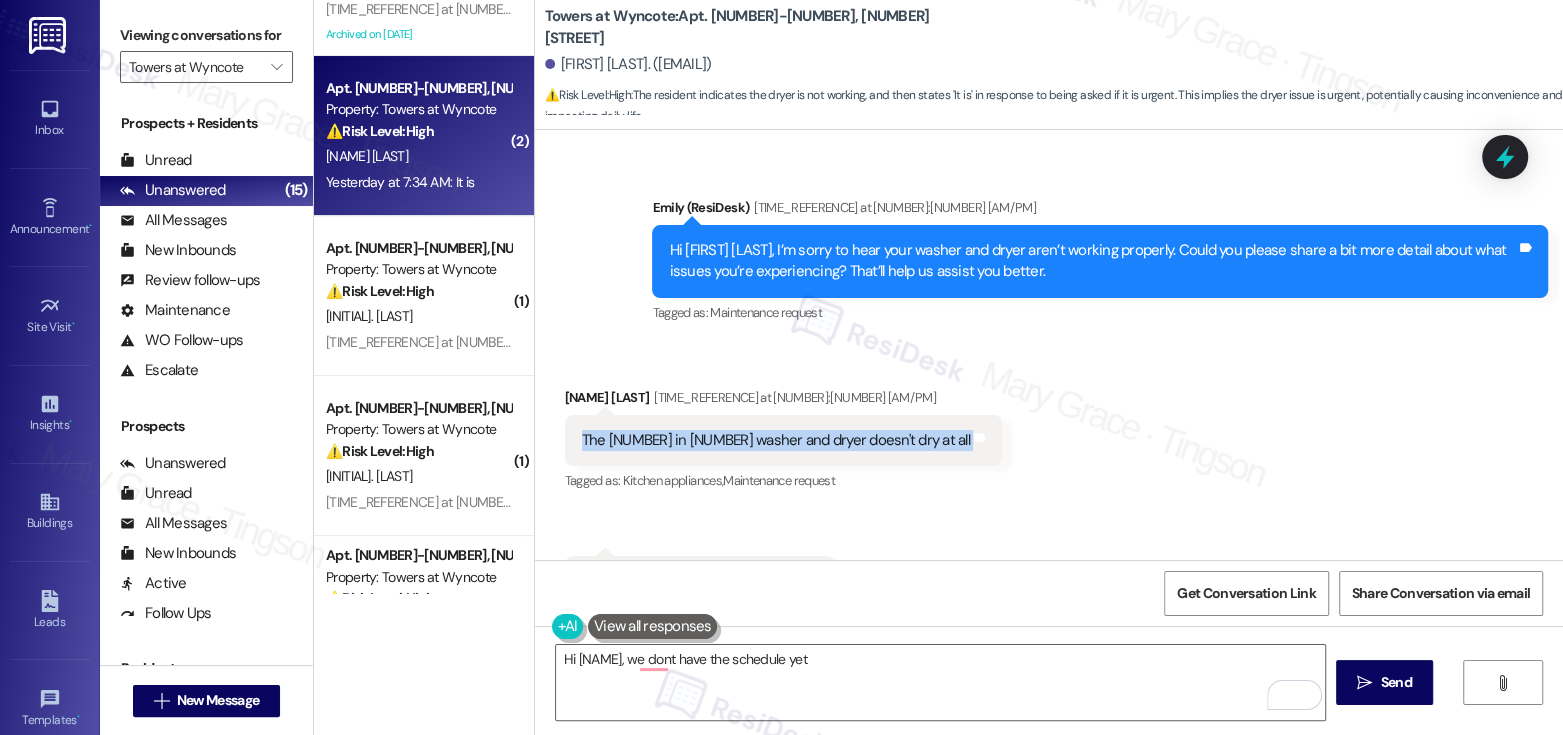 copy on "The 2 in 1 washer and dryer doesn't dry at all  Tags and notes" 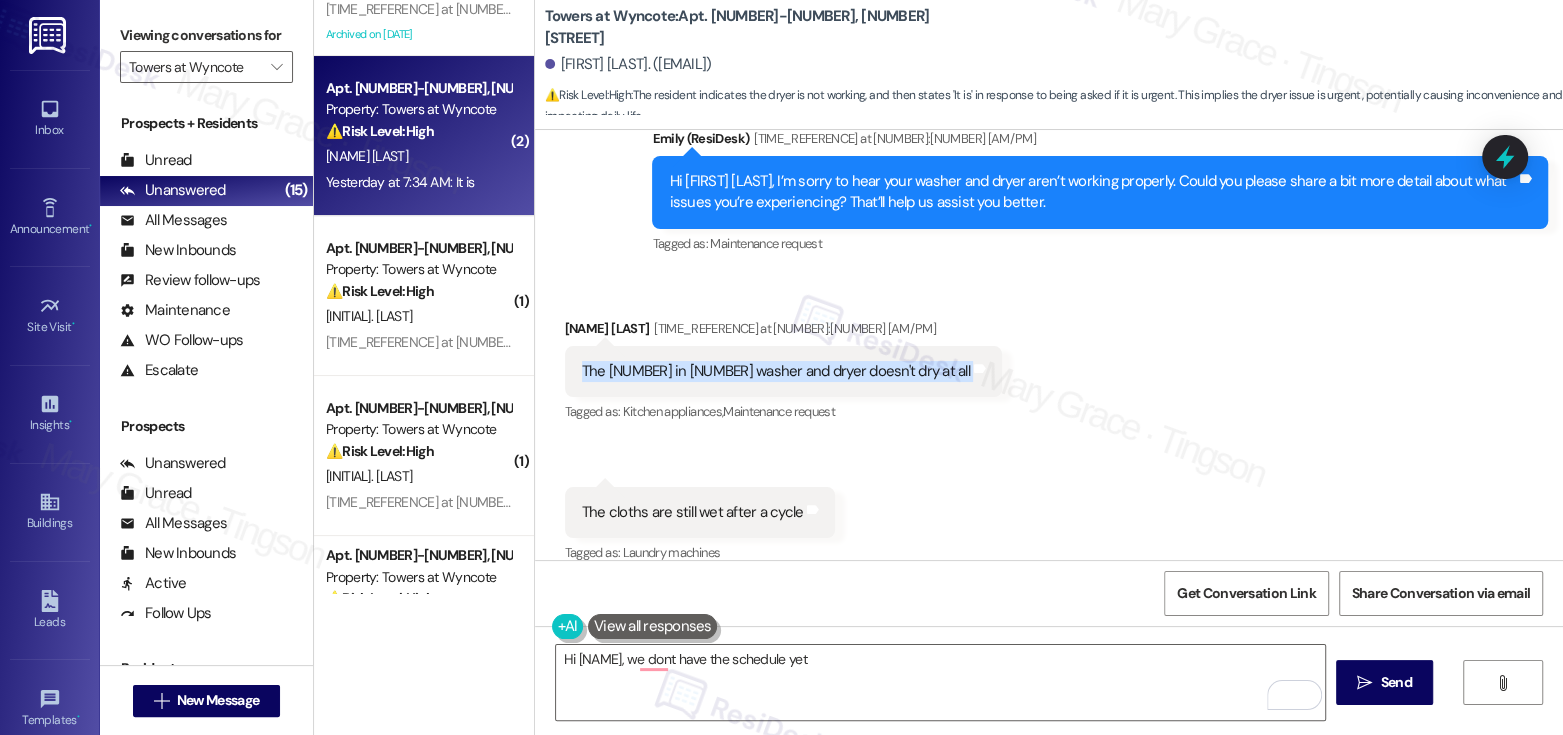 scroll, scrollTop: 660, scrollLeft: 0, axis: vertical 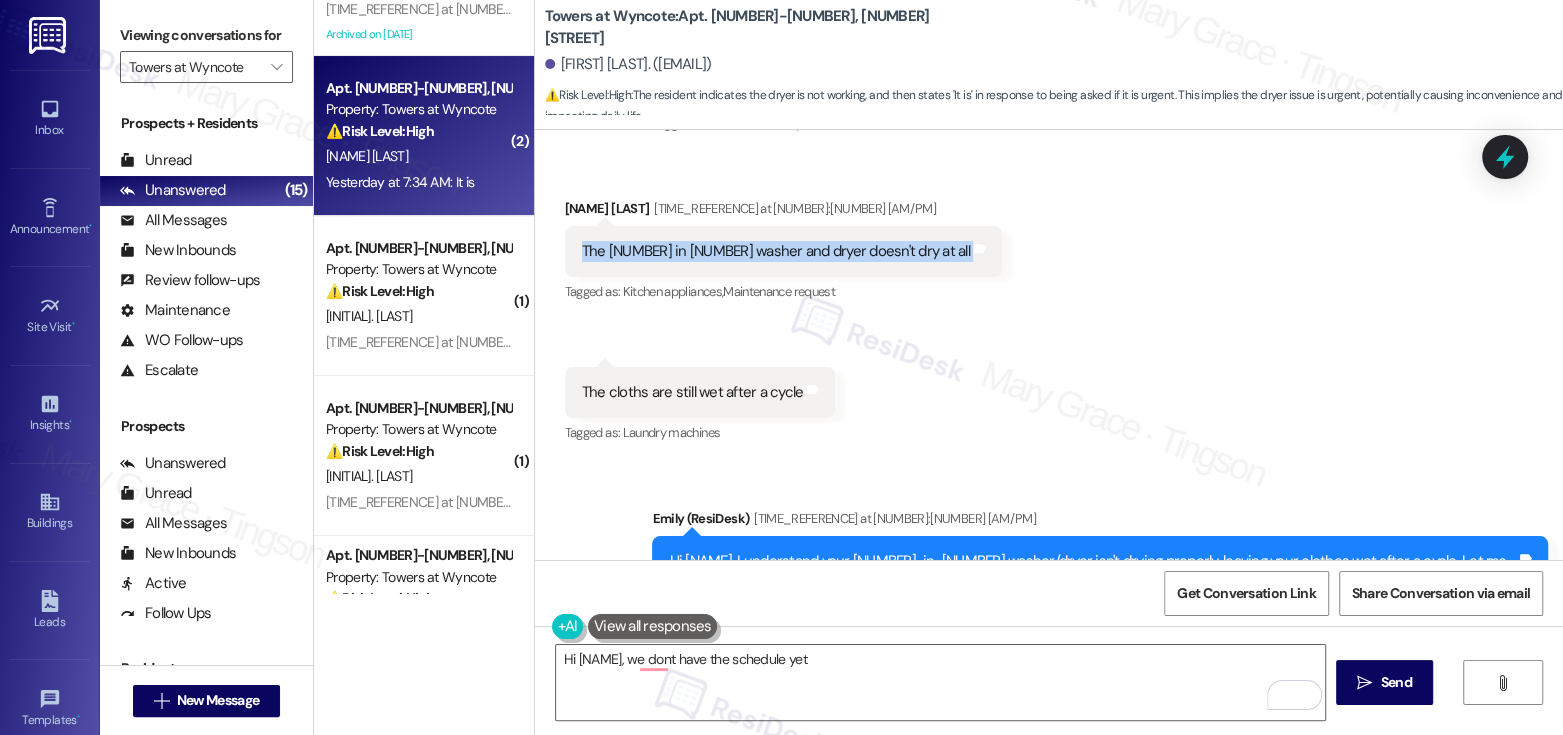 click on "The cloths are still wet after a cycle" at bounding box center (693, 392) 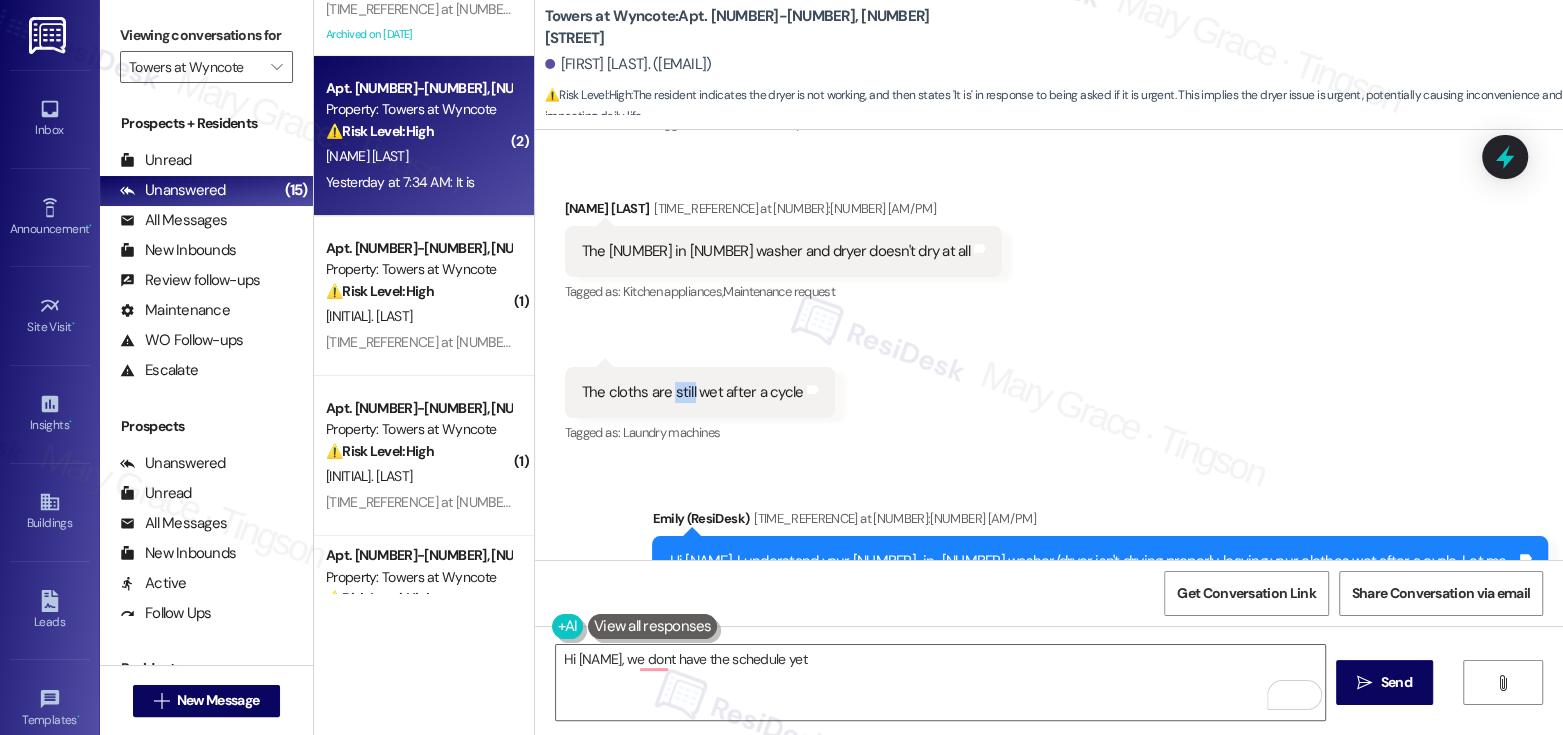 click on "The cloths are still wet after a cycle" at bounding box center (693, 392) 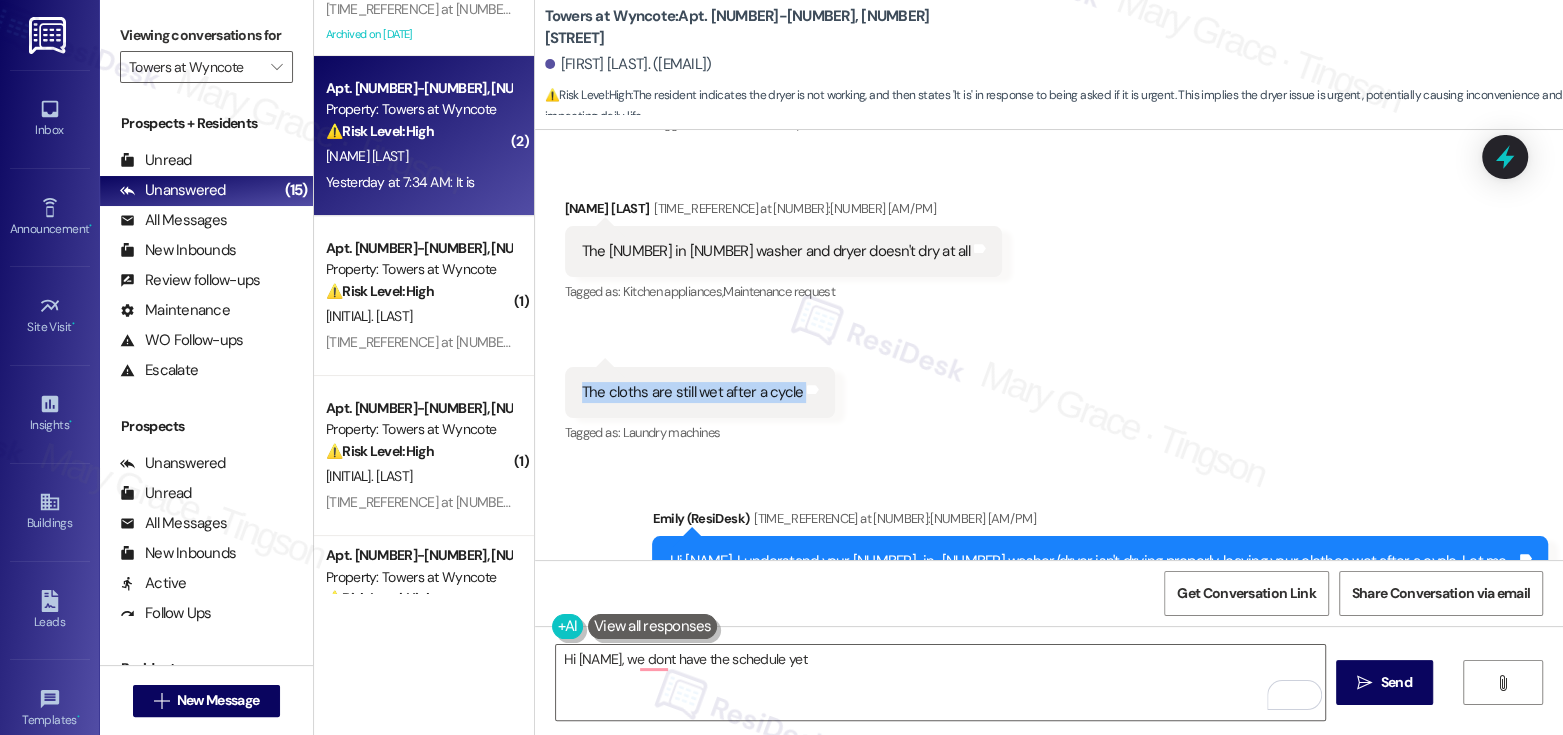 copy on "The cloths are still wet after a cycle  Tags and notes" 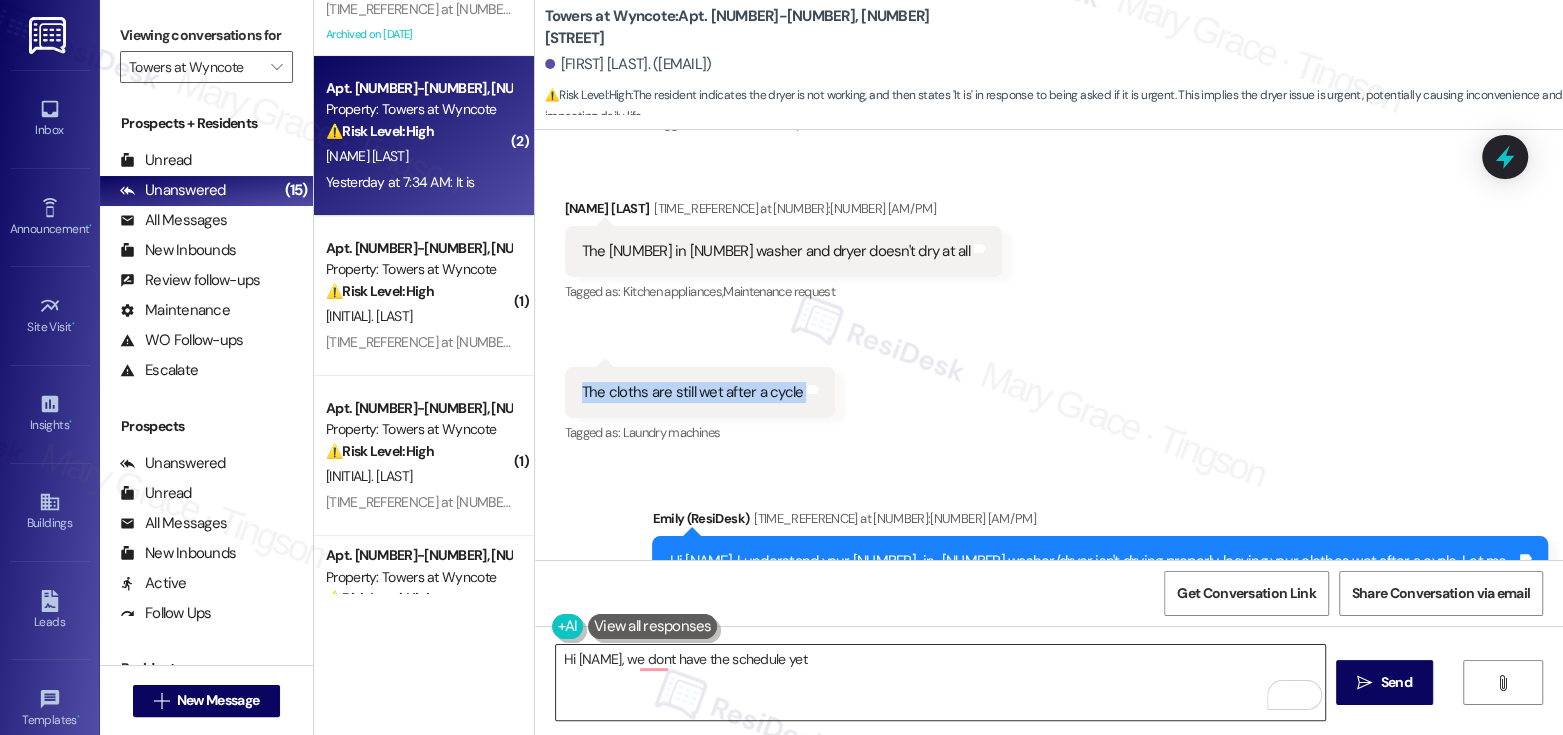 click on "Hi [NAME], we dont have the schedule yet" at bounding box center (940, 682) 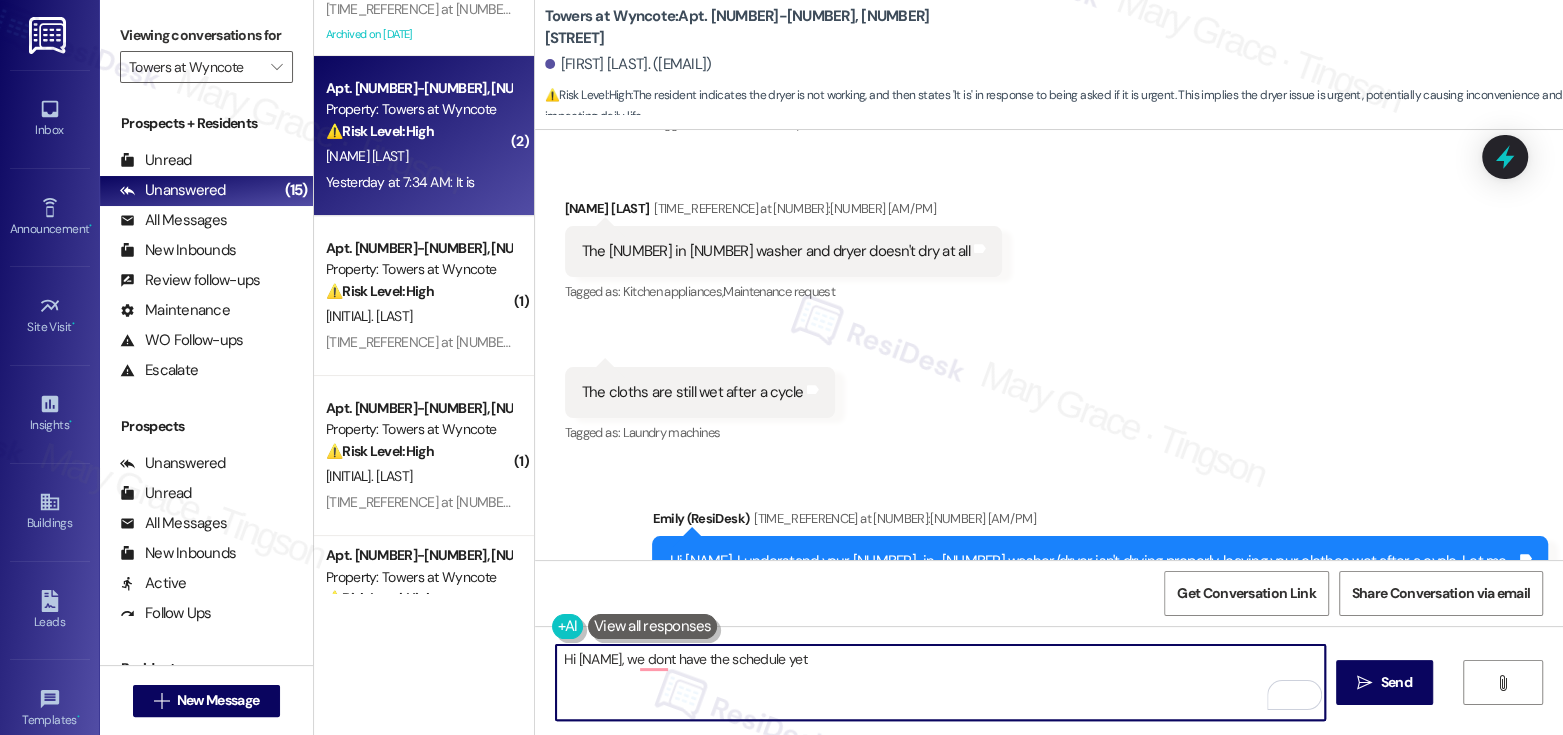 click on "Hi [NAME], we dont have the schedule yet" at bounding box center (940, 682) 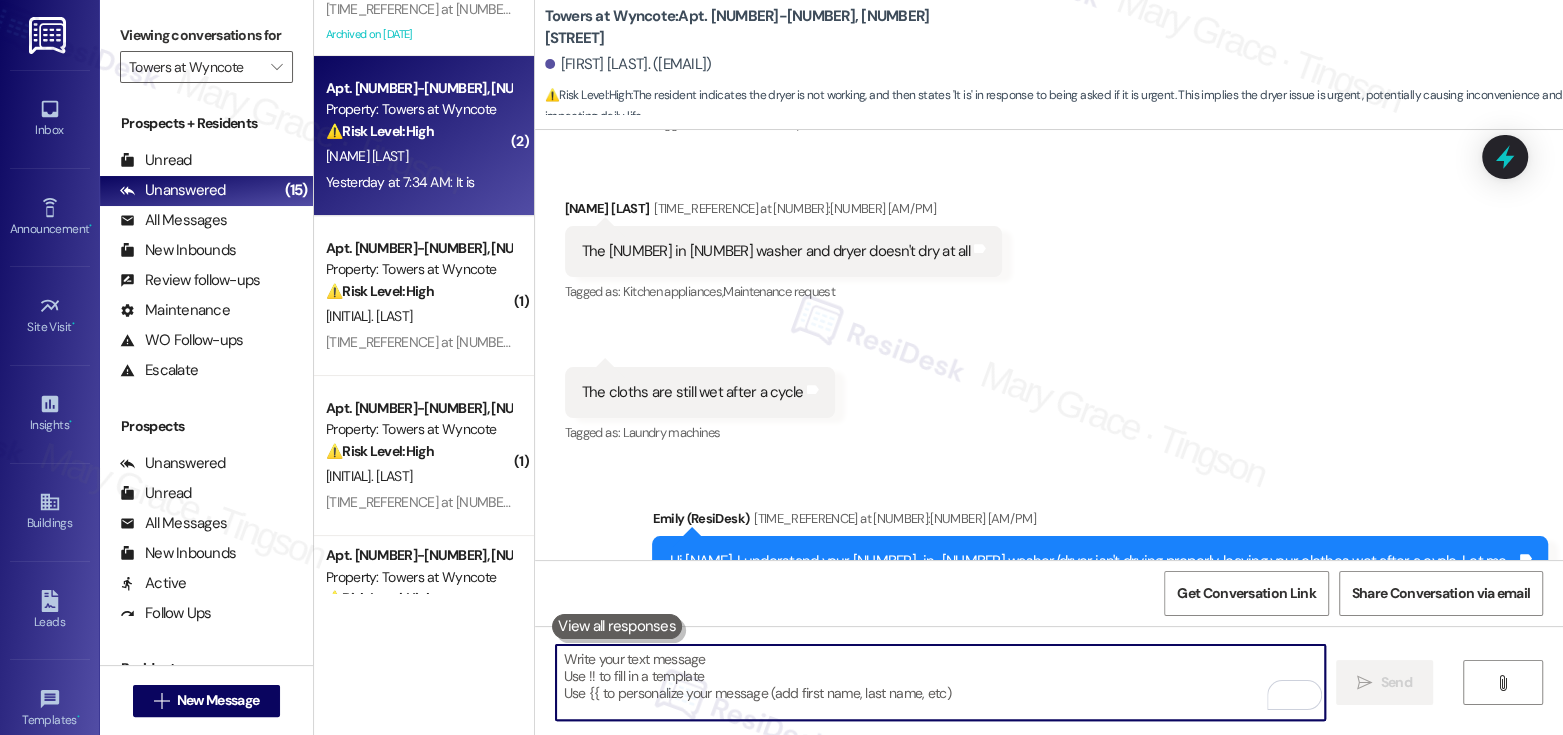 type 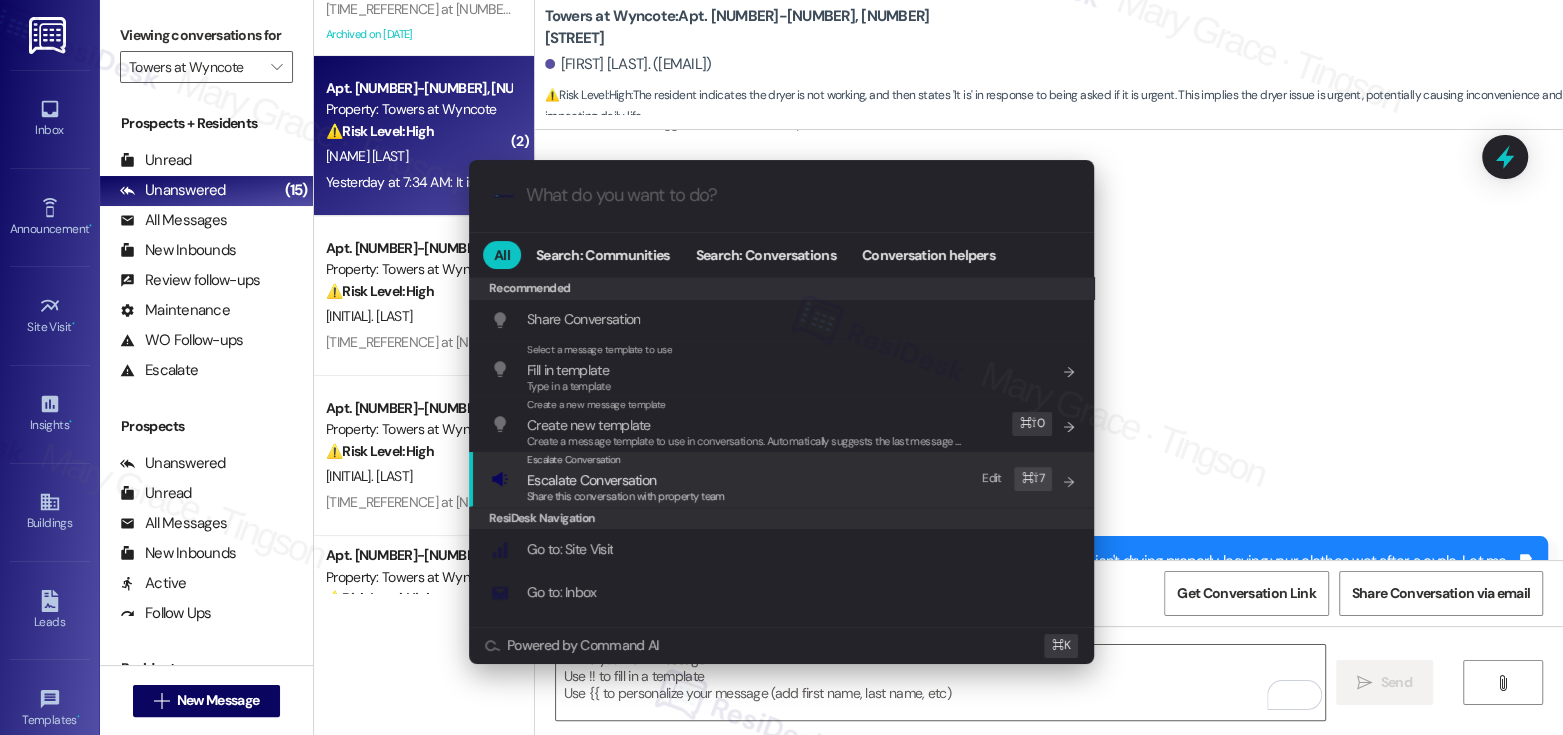 click on "Escalate Conversation Escalate Conversation Share this conversation with property team Edit ⌘ ⇧ 7" at bounding box center [783, 479] 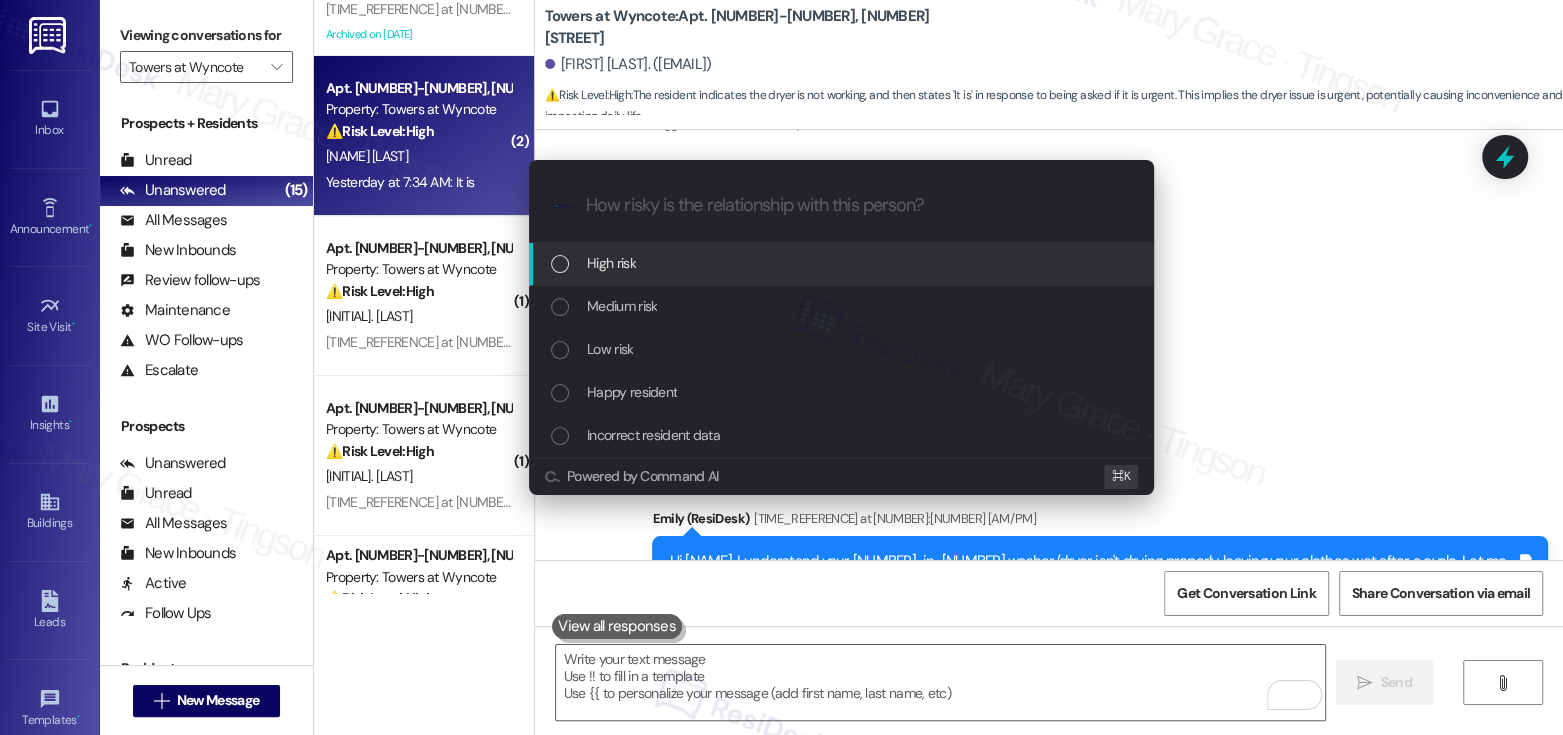click on "High risk" at bounding box center (841, 264) 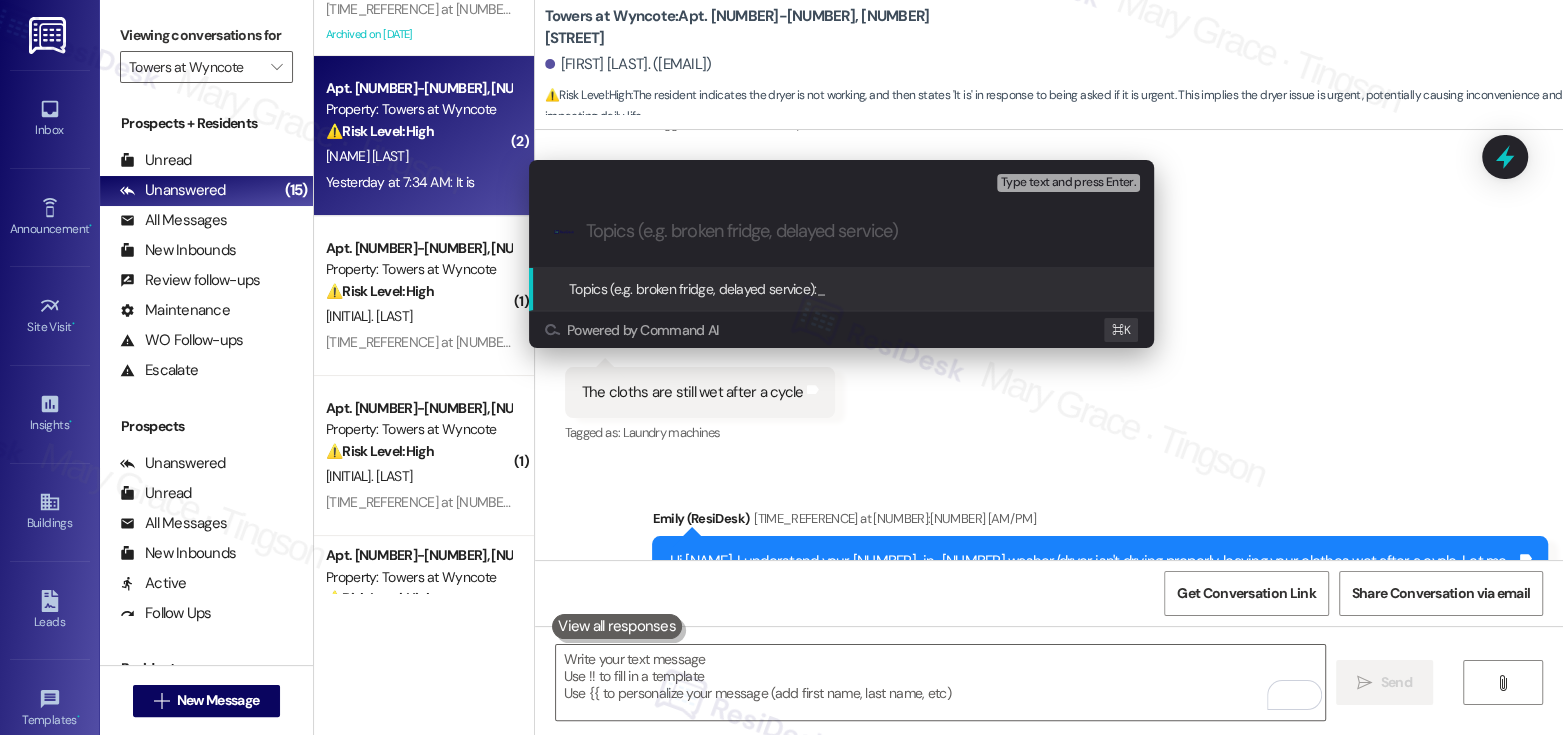 paste on "Work Order #588297" 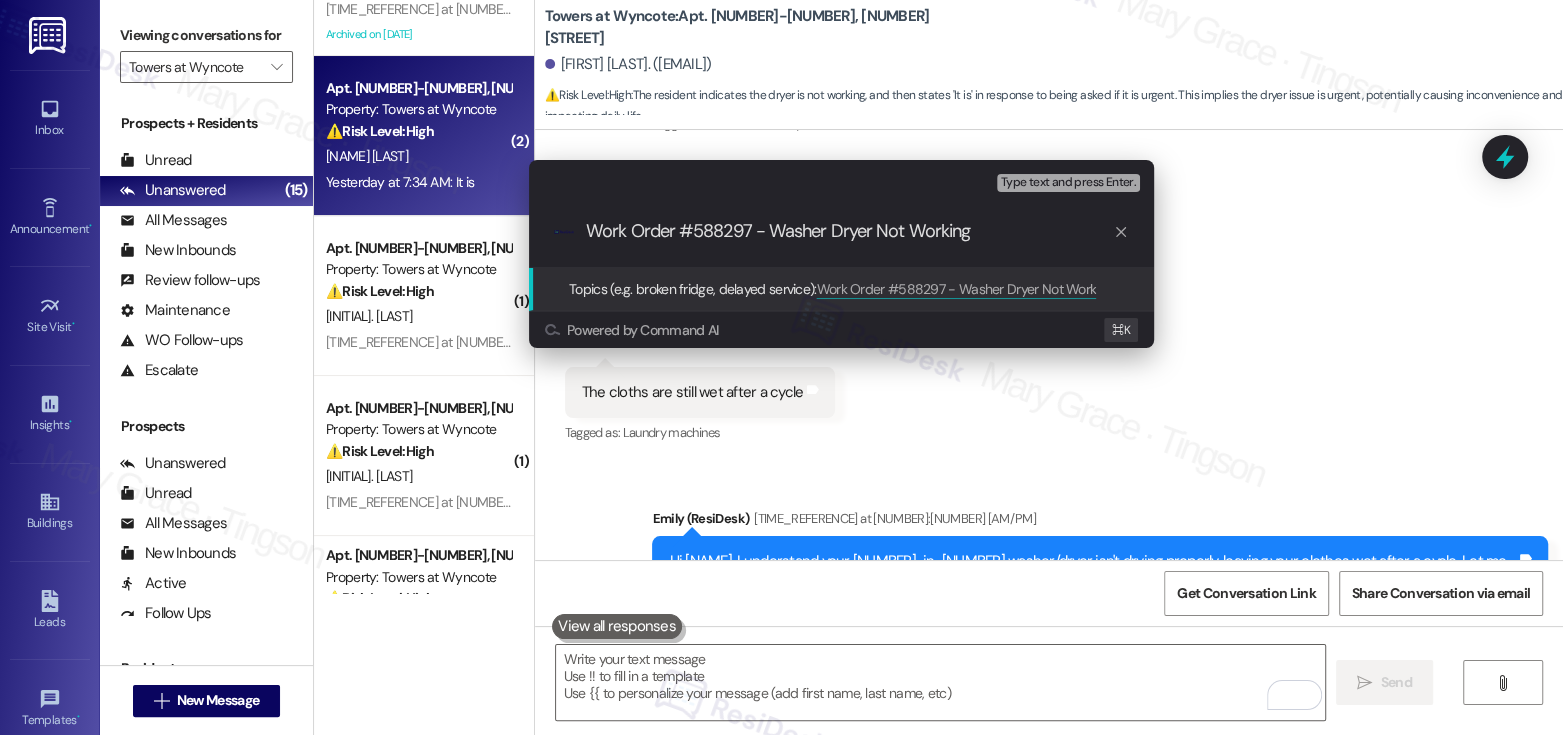 click on "Work Order #588297 - Washer Dryer Not Working" at bounding box center (849, 231) 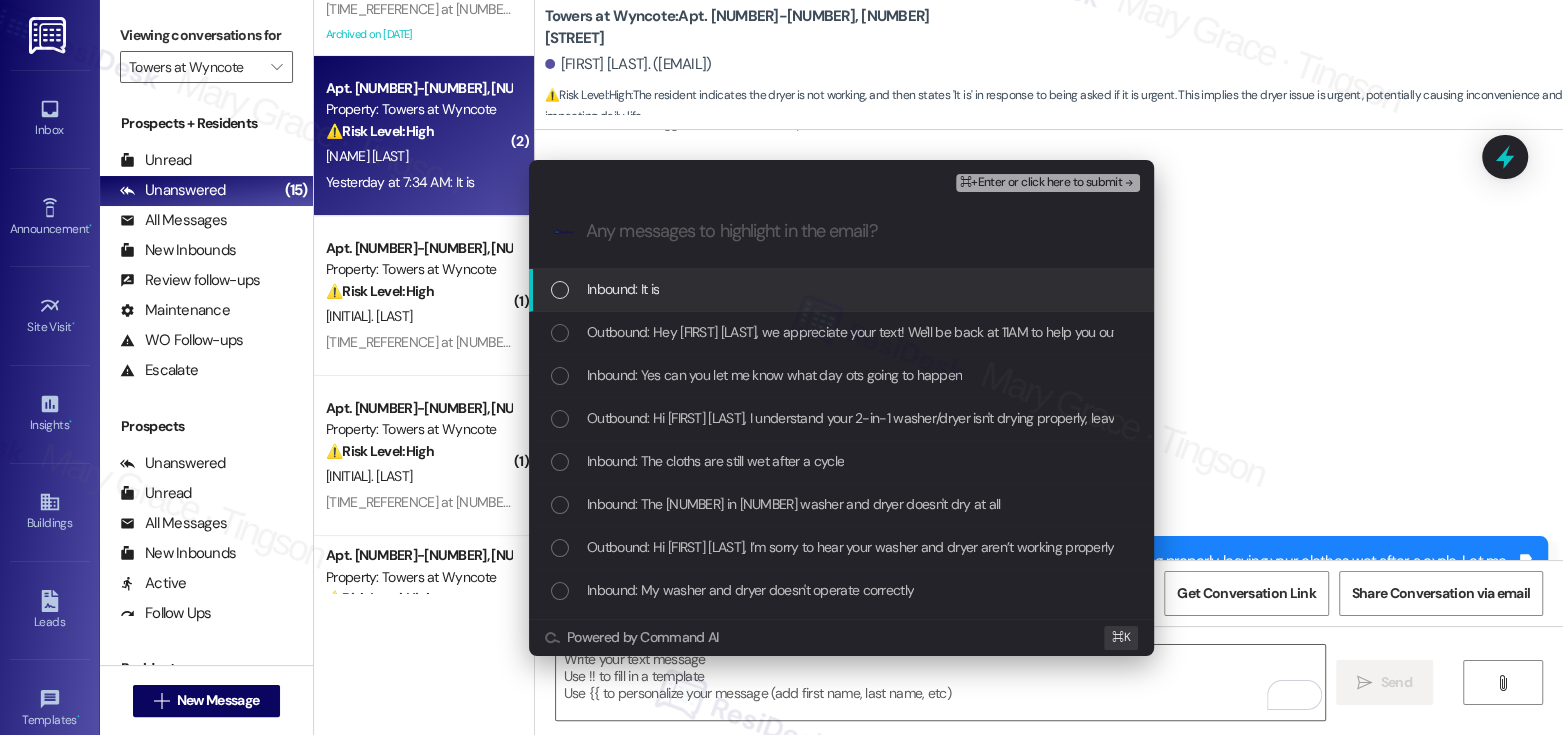 scroll, scrollTop: 0, scrollLeft: 0, axis: both 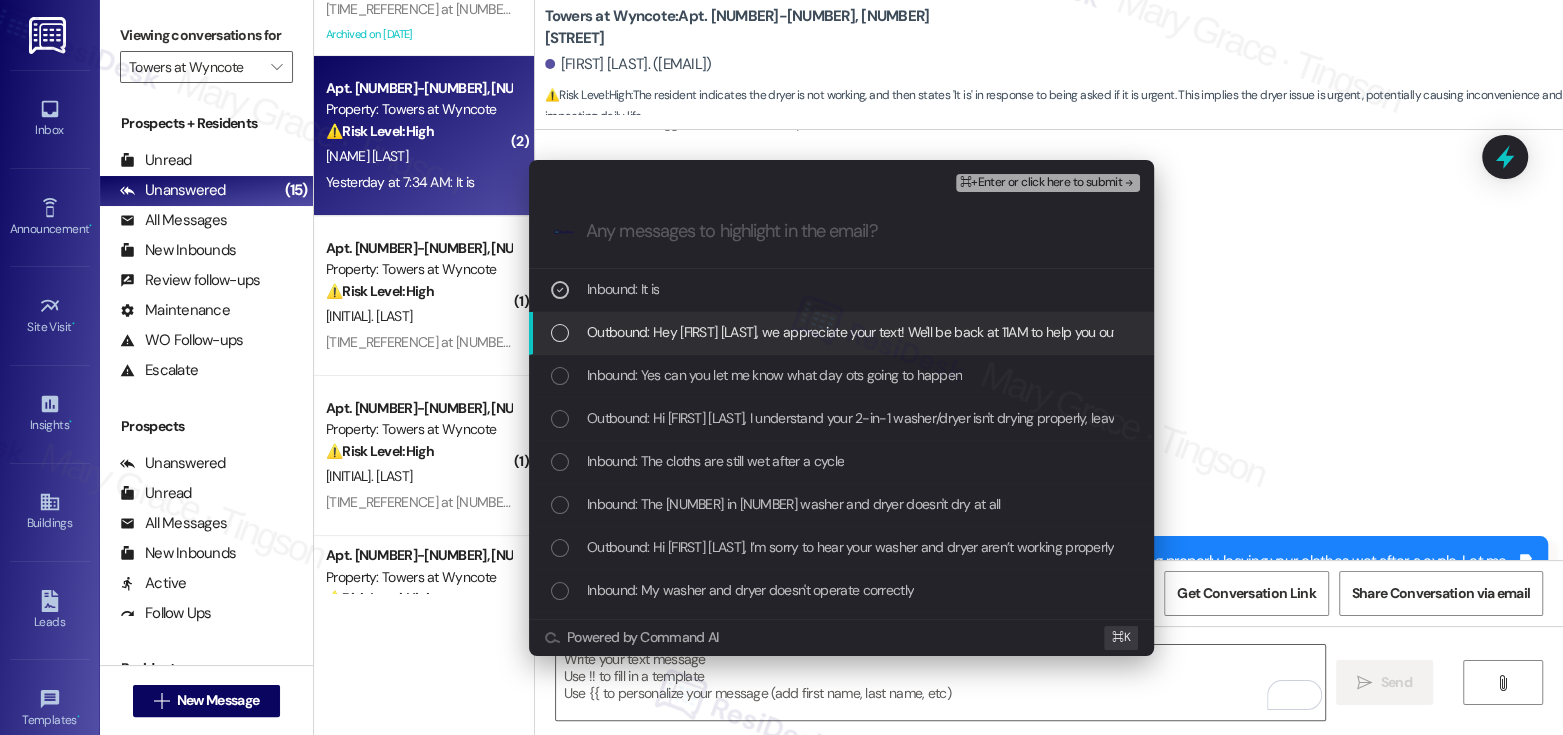 click on "Outbound: Hey [FIRST] [LAST], we appreciate your text! We'll be back at 11AM to help you out. If it's urgent, dial our emergency number. Take care!" at bounding box center (1003, 332) 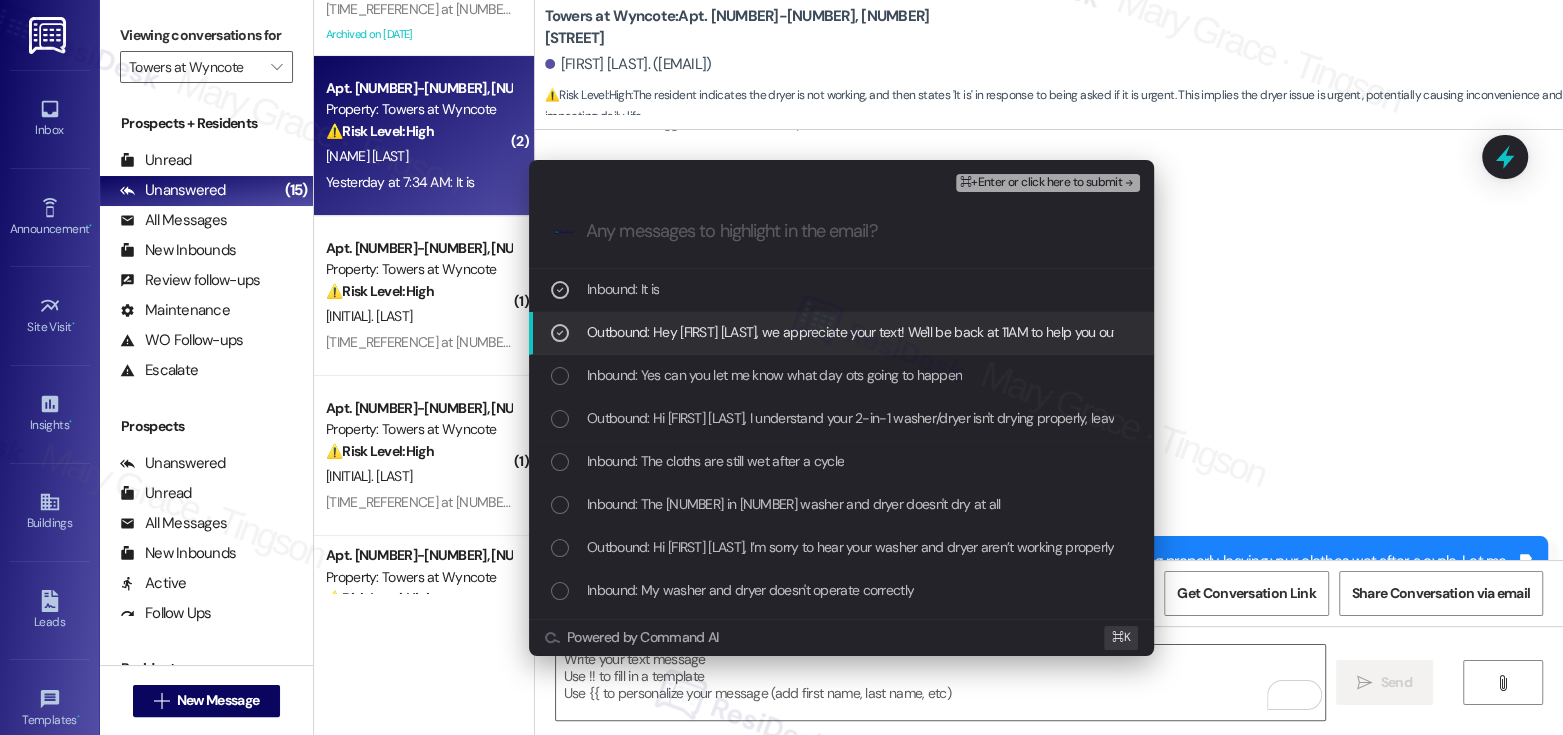 click on "Outbound: Hey [FIRST] [LAST], we appreciate your text! We'll be back at 11AM to help you out. If it's urgent, dial our emergency number. Take care!" at bounding box center (1003, 332) 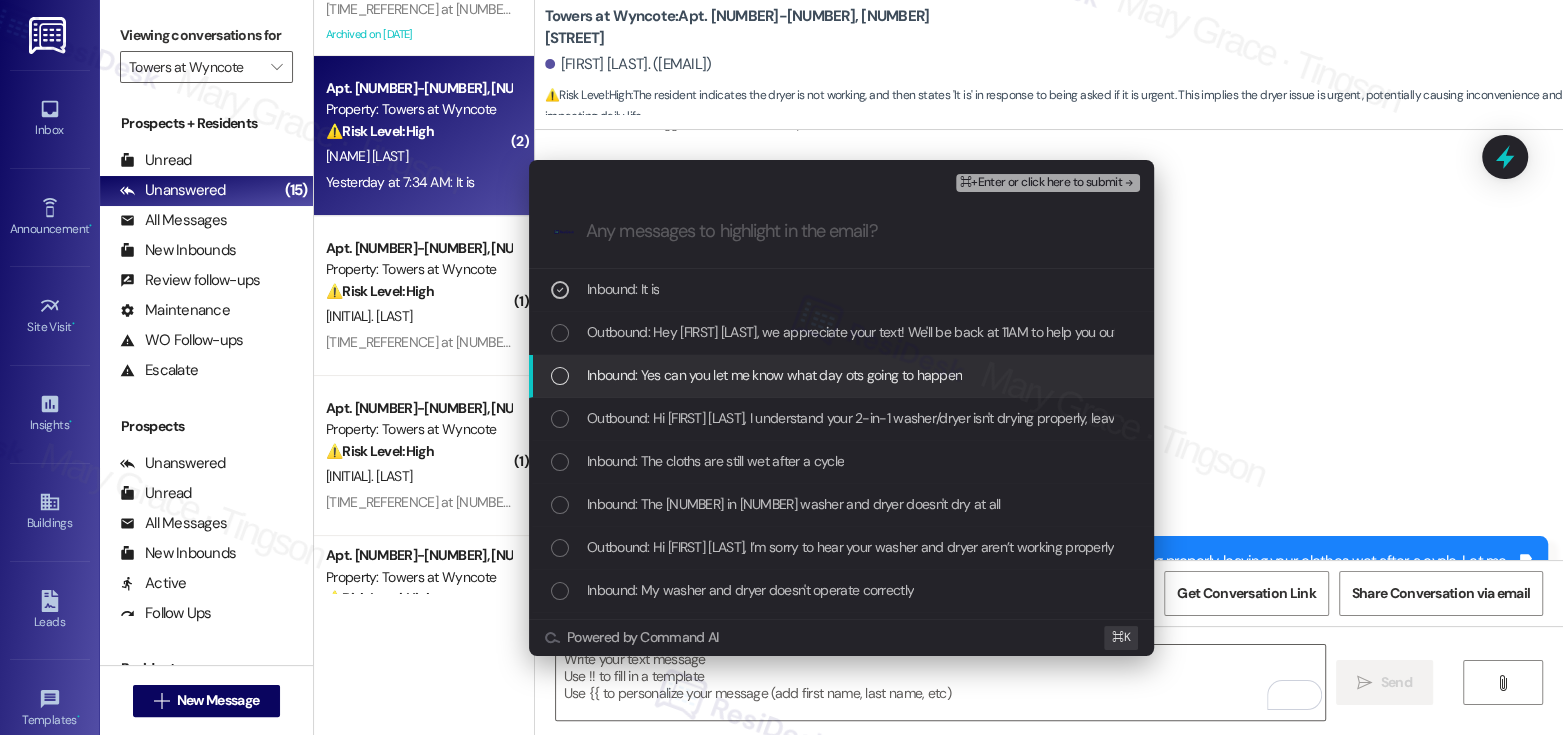 click on "Inbound: Yes can you let me know what day ots going to happen" at bounding box center (774, 375) 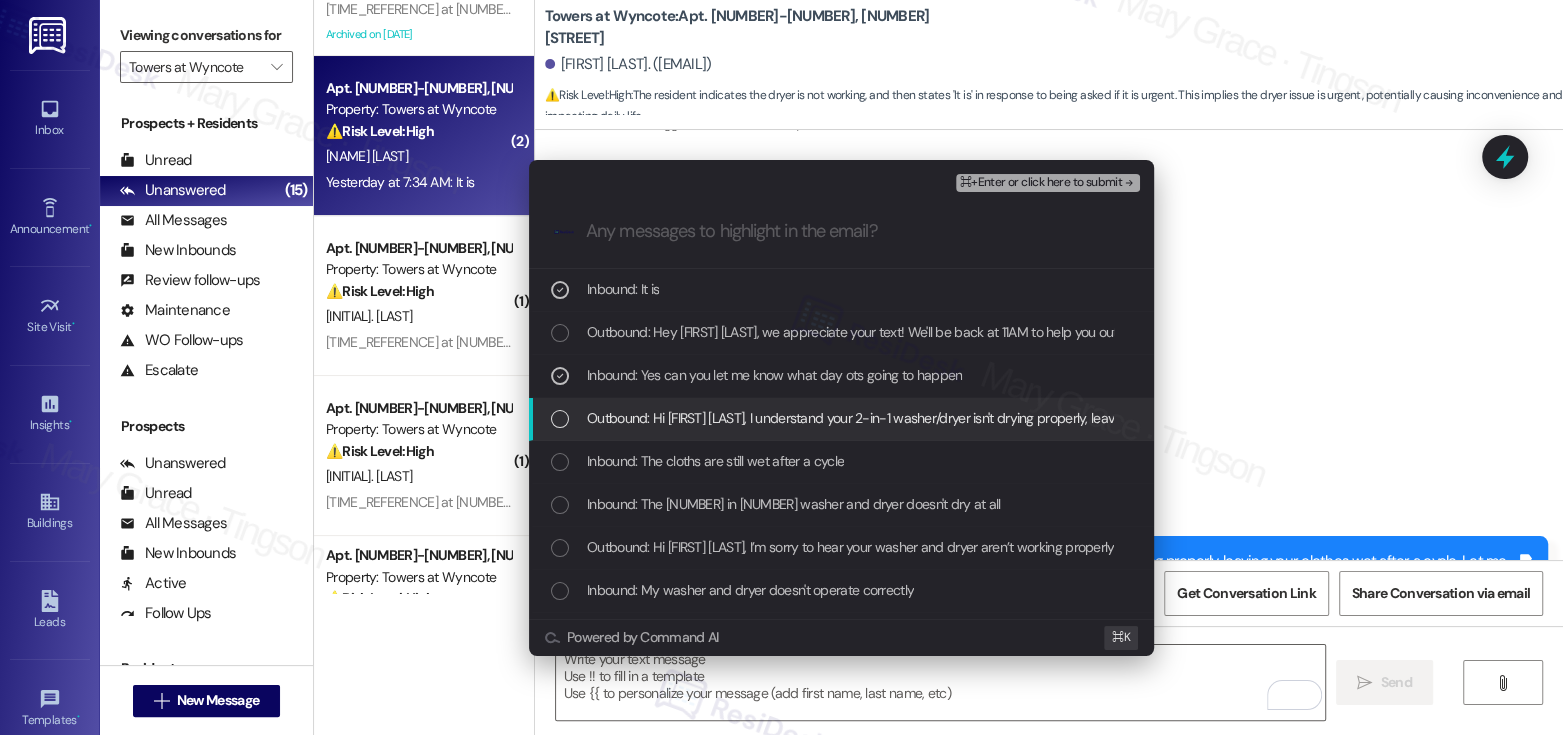 click on "Outbound: Hi [FIRST] [LAST], I understand your 2-in-1 washer/dryer isn't drying properly, leaving your clothes wet after a cycle. Let me set up a work order for you. Do we have your permission to enter the unit?" at bounding box center (1184, 418) 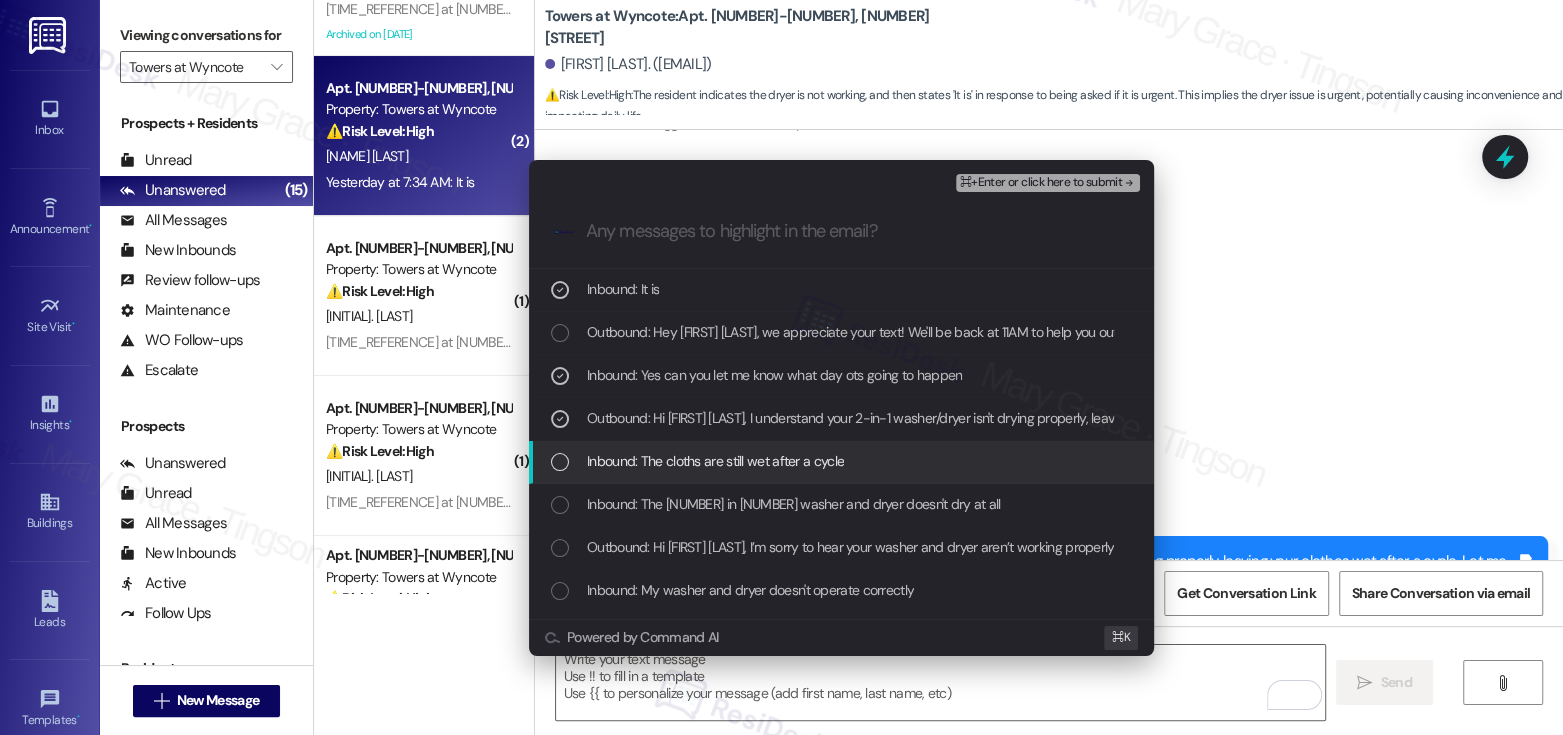 click on "Inbound: The cloths are still wet after a cycle" at bounding box center [715, 461] 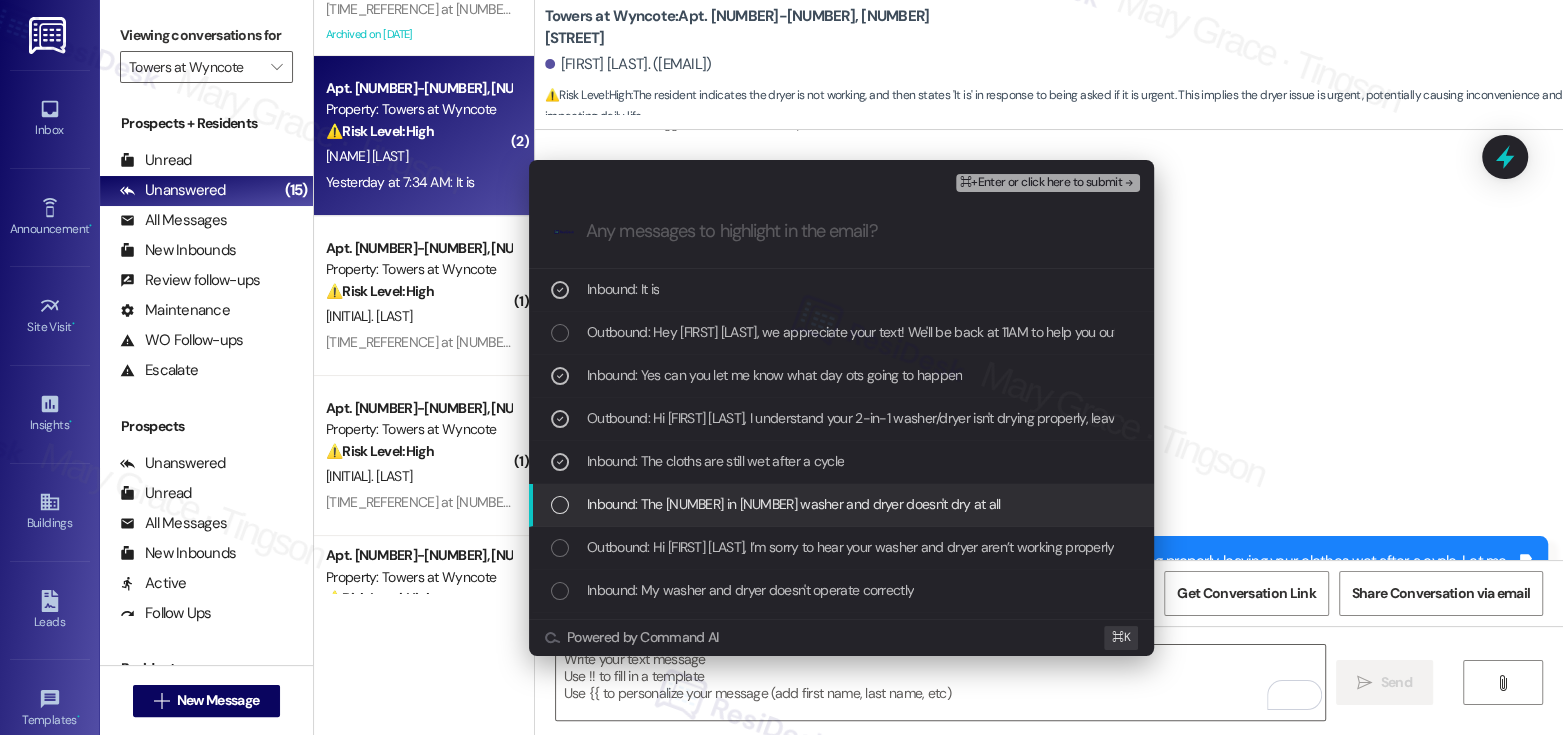click on "Inbound: The [NUMBER] in [NUMBER] washer and dryer doesn't dry at all" at bounding box center (794, 504) 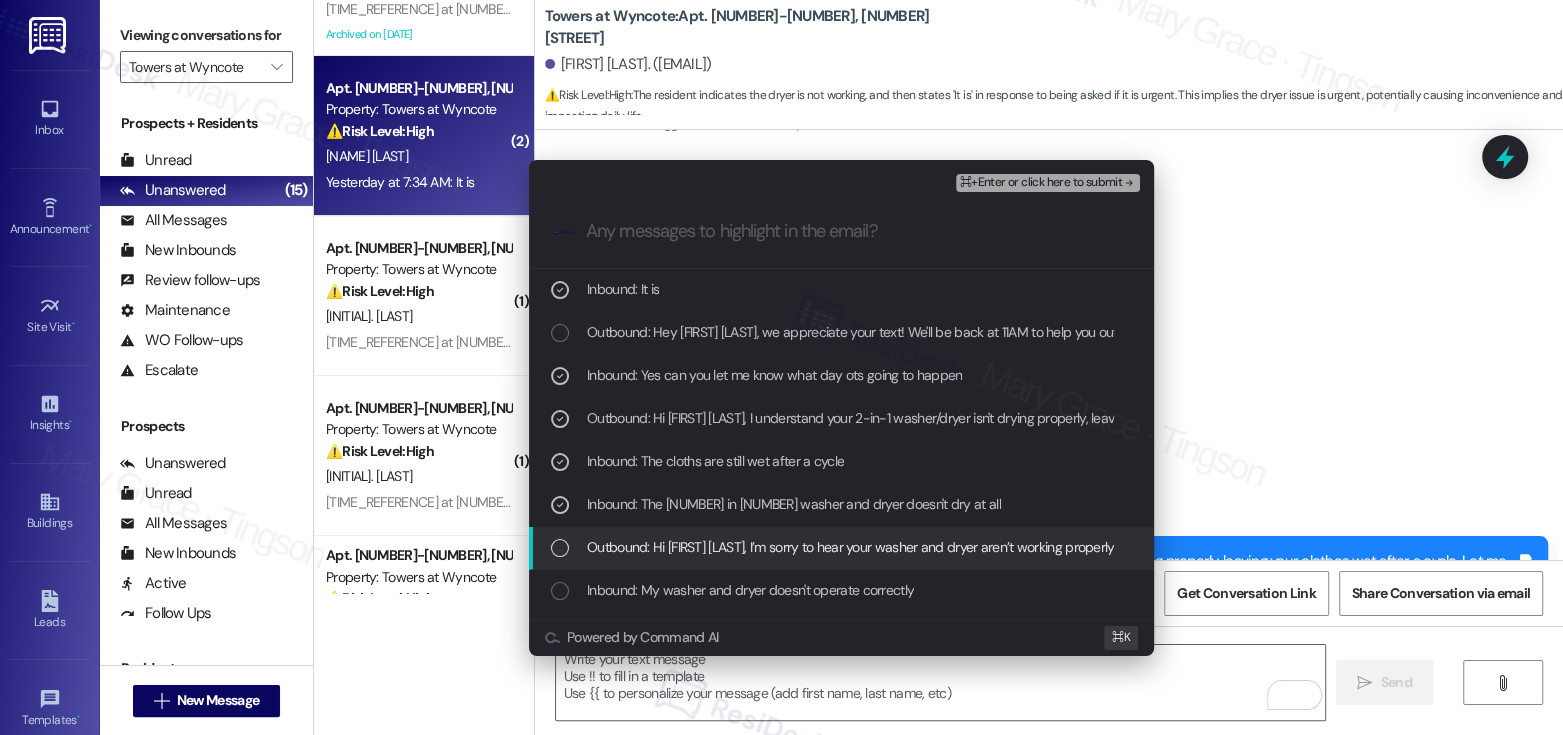 click on "Outbound: Hi [FIRST] [LAST], I’m sorry to hear your washer and dryer aren’t working properly. Could you please share a bit more detail about what issues you’re experiencing? That’ll help us assist you better." at bounding box center [1177, 547] 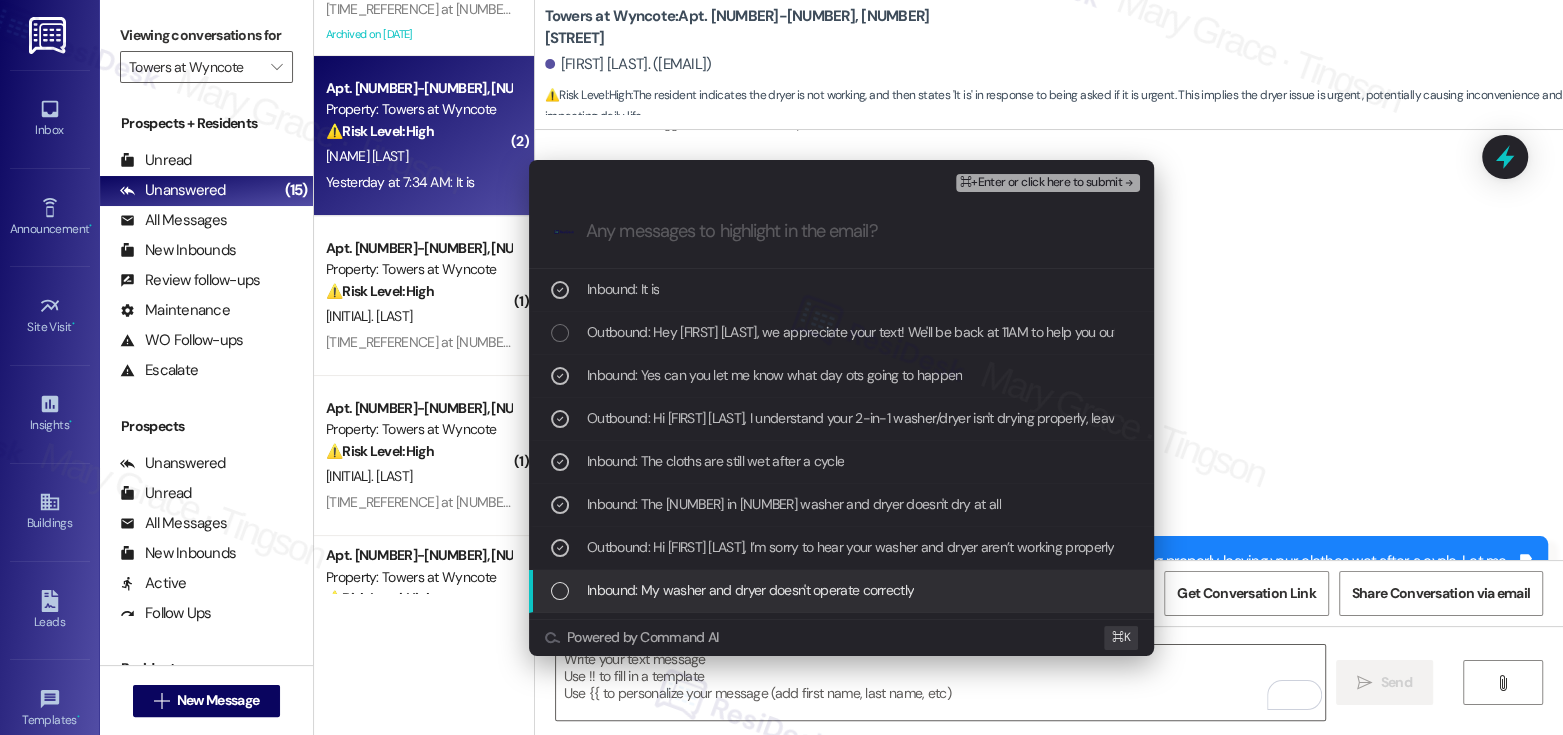 click on "Inbound: My washer and dryer doesn't operate correctly" at bounding box center (750, 590) 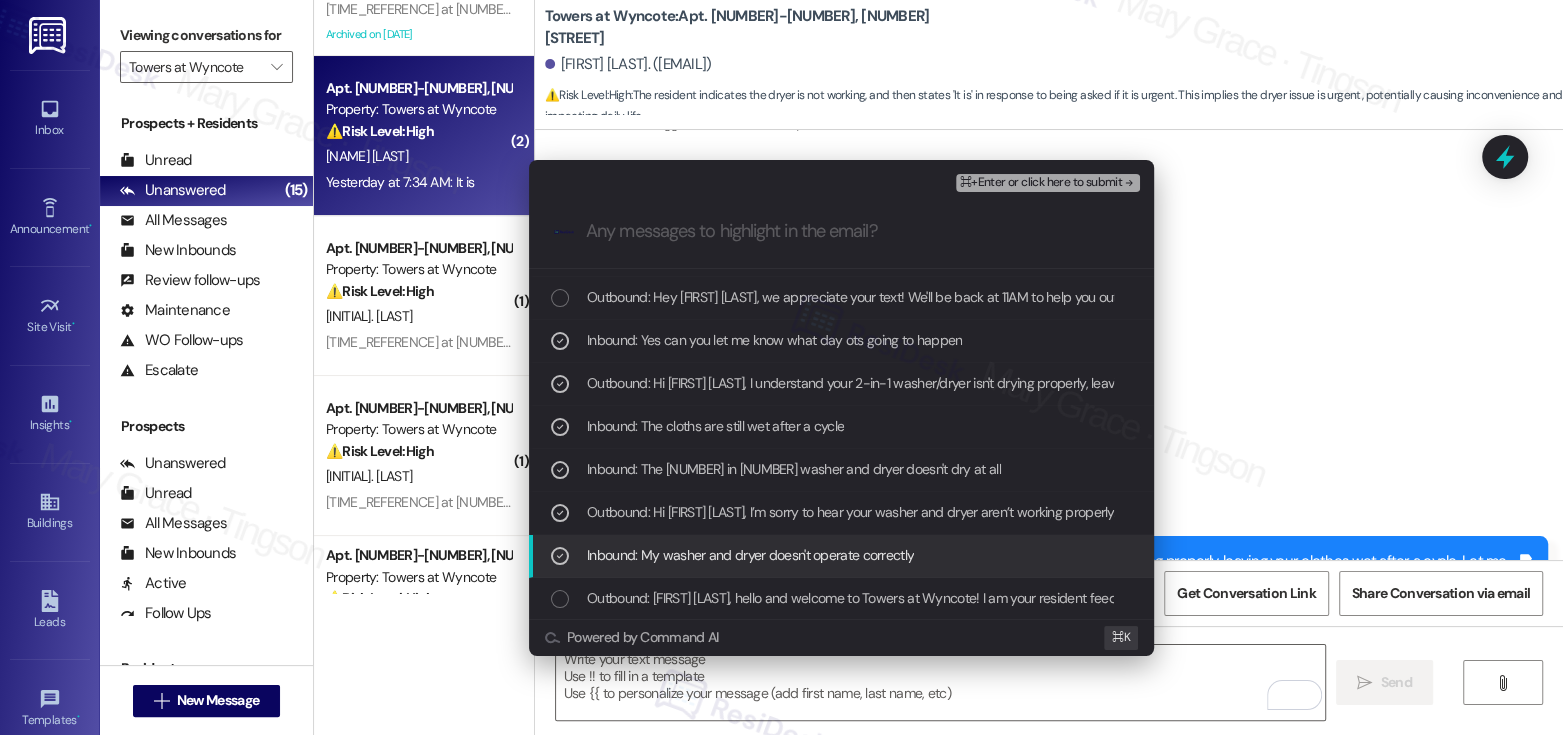 scroll, scrollTop: 37, scrollLeft: 0, axis: vertical 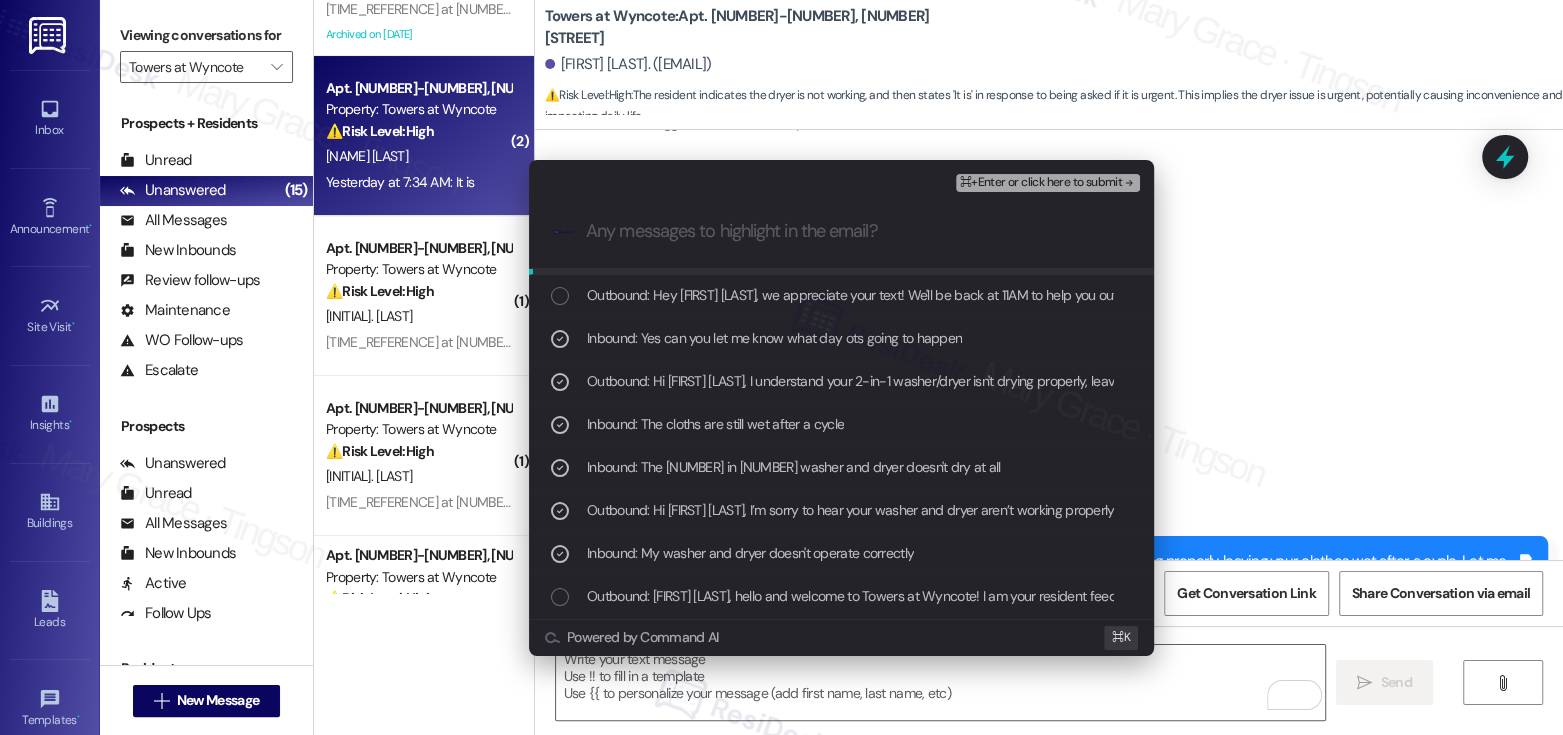 click on "⌘+Enter or click here to submit" at bounding box center (1041, 183) 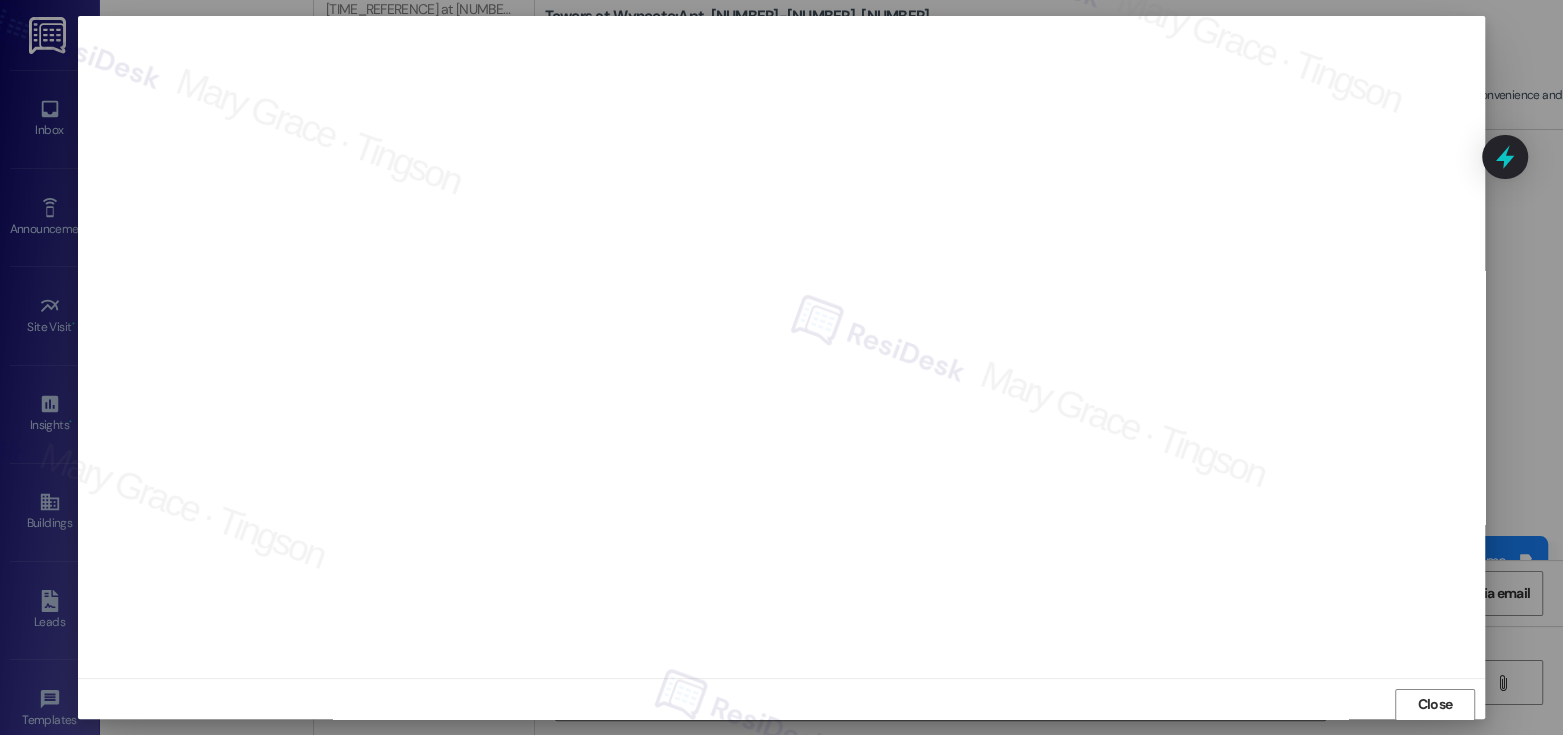 scroll, scrollTop: 1, scrollLeft: 0, axis: vertical 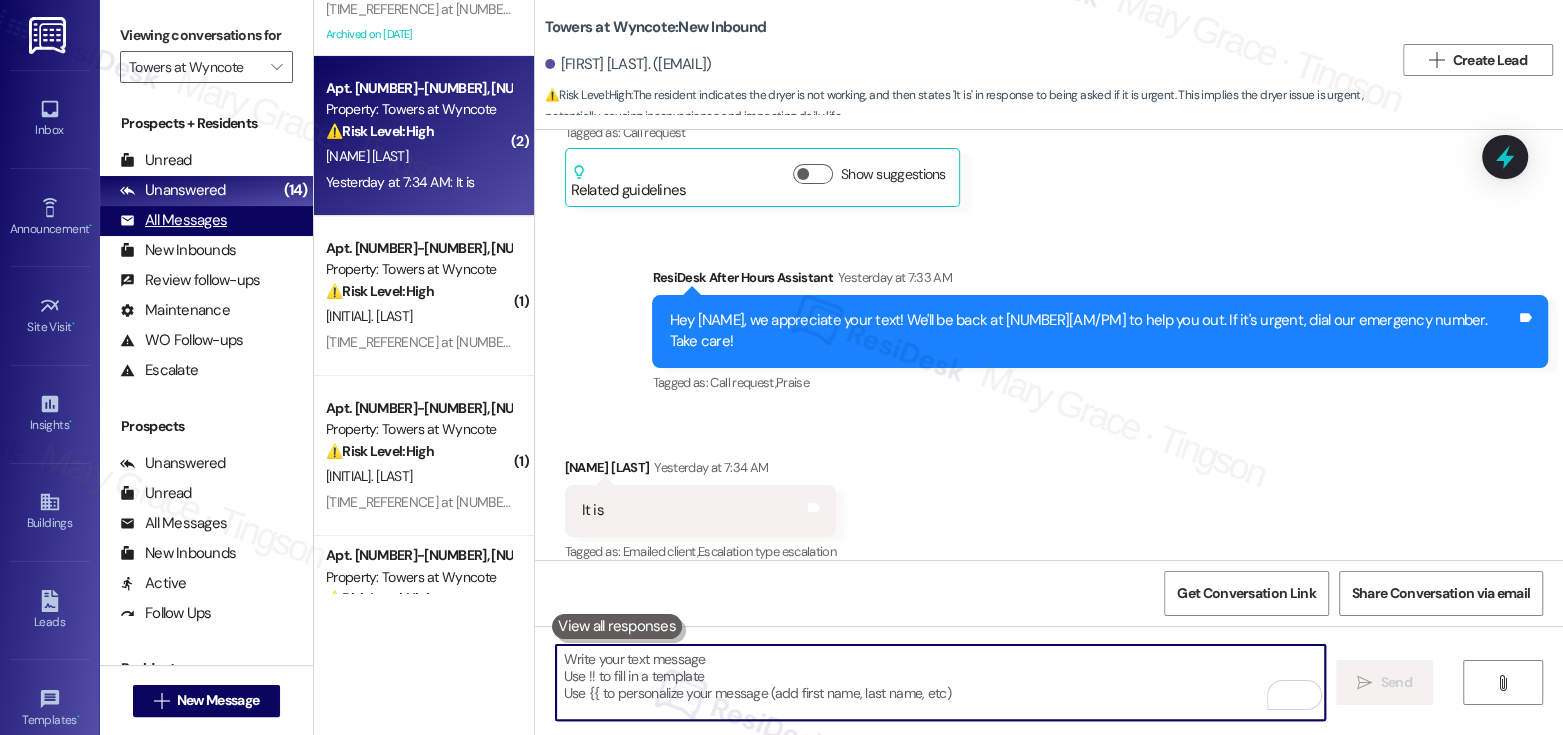 click on "All Messages" at bounding box center (173, 220) 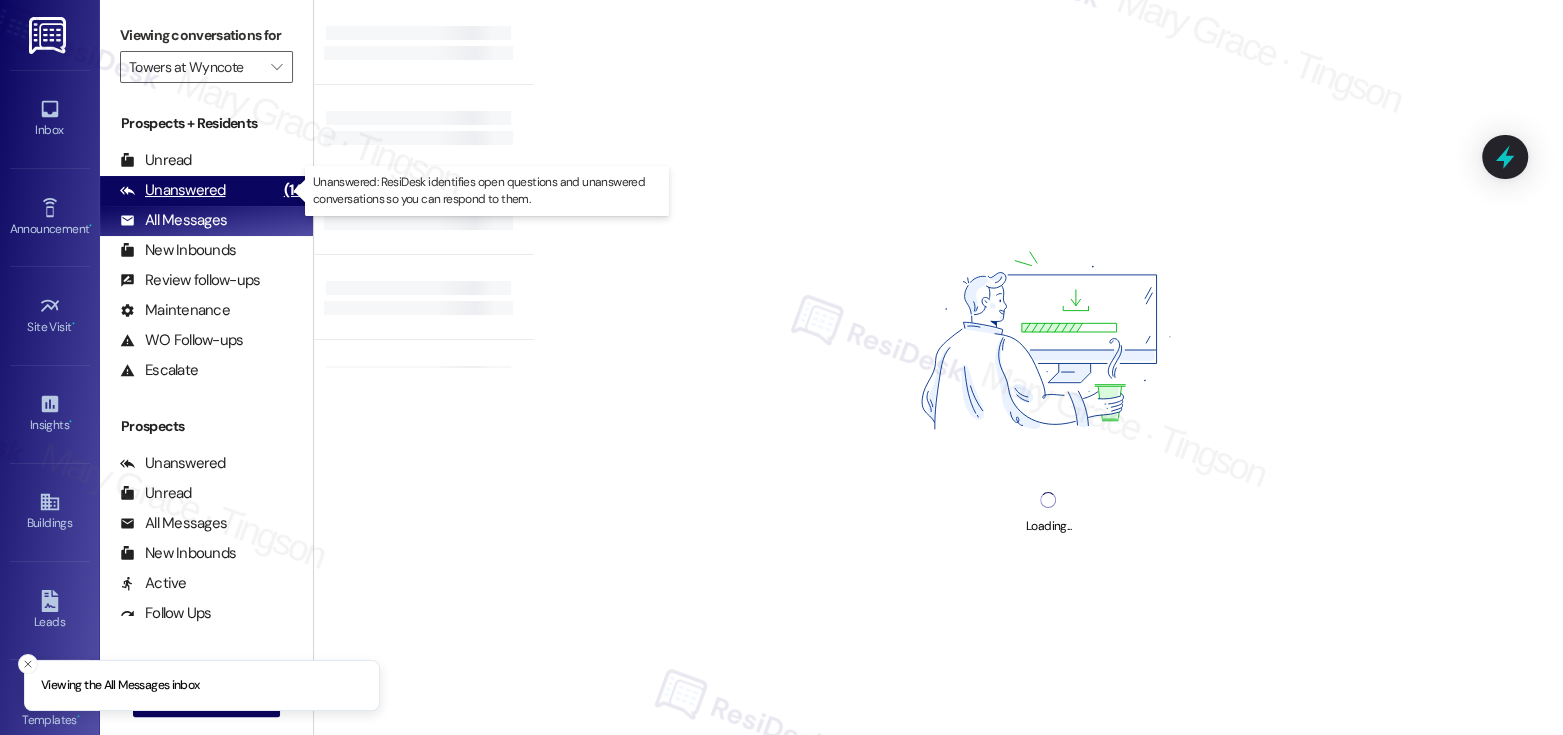 click on "Unanswered" at bounding box center (173, 190) 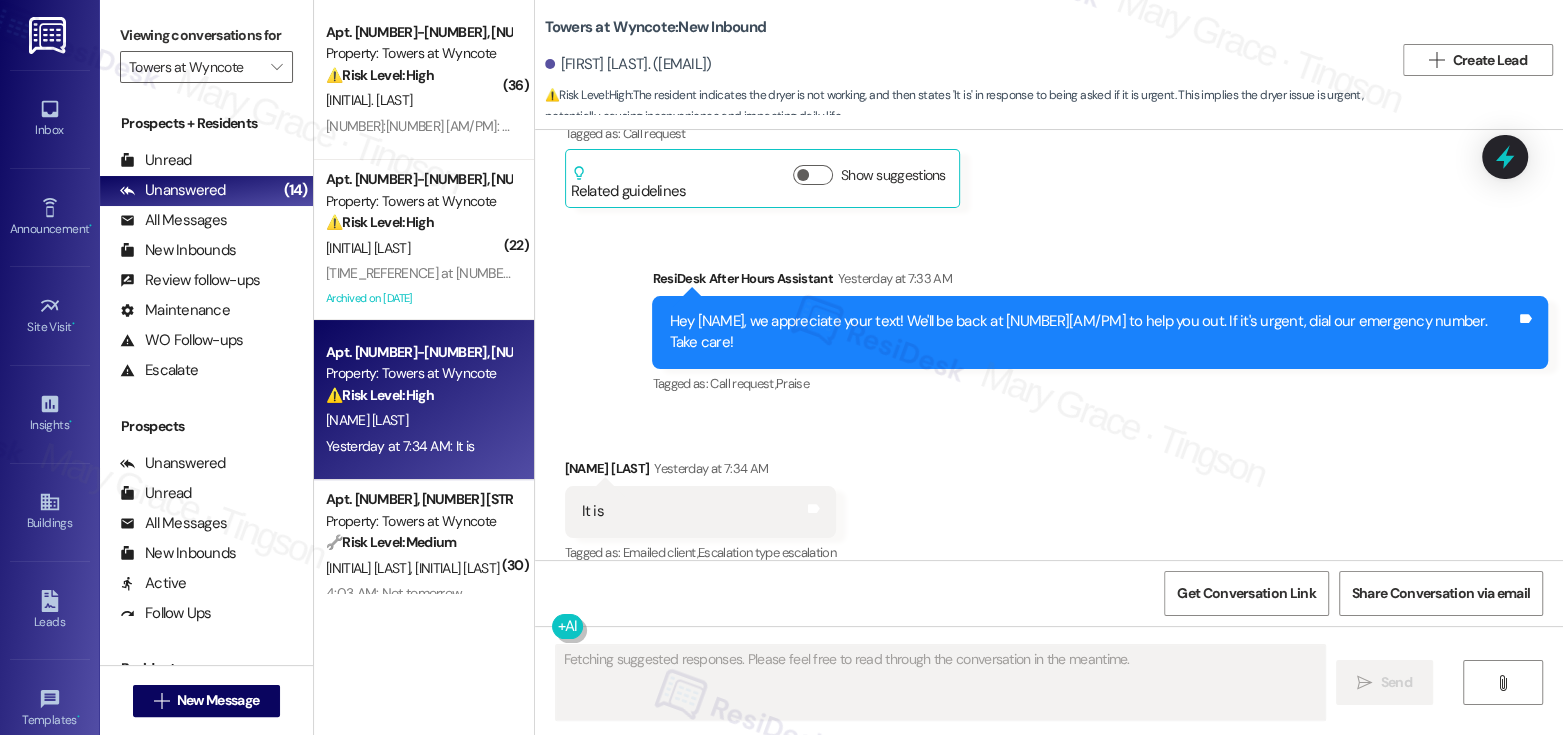 scroll, scrollTop: 1201, scrollLeft: 0, axis: vertical 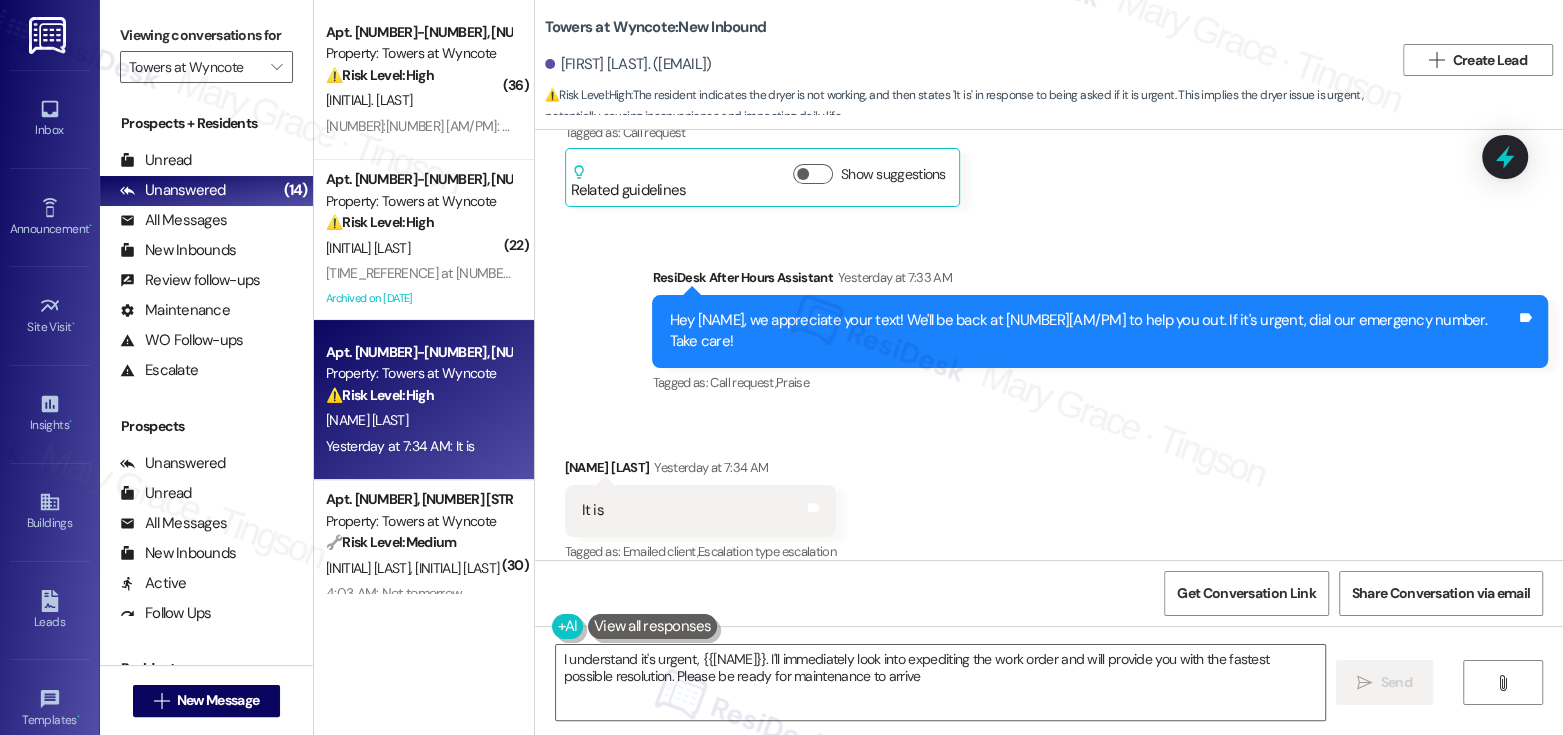 type on "I understand it's urgent, {{first_name}}. I'll immediately look into expediting the work order and will provide you with the fastest possible resolution. Please be ready for maintenance to arrive." 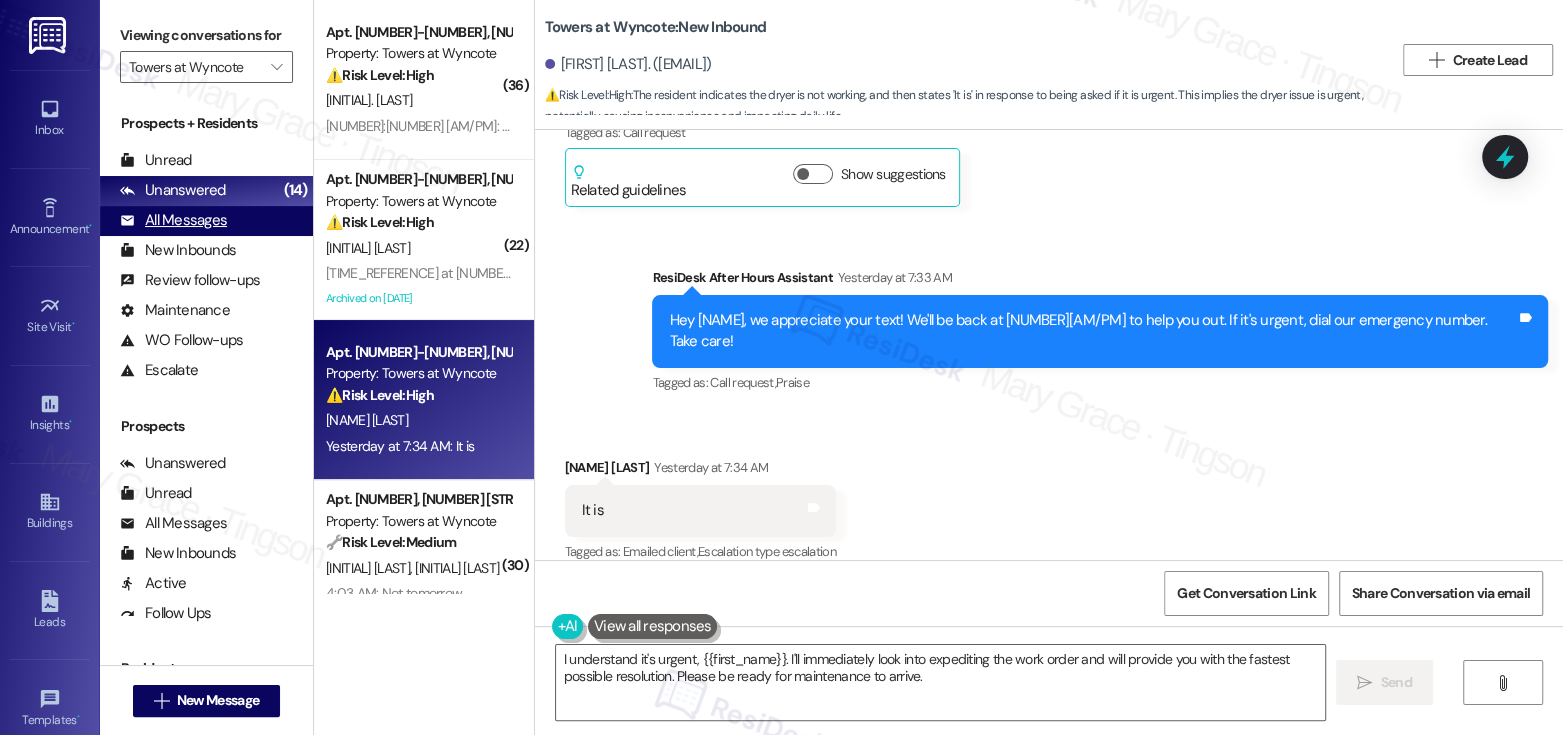 click on "All Messages" at bounding box center [173, 220] 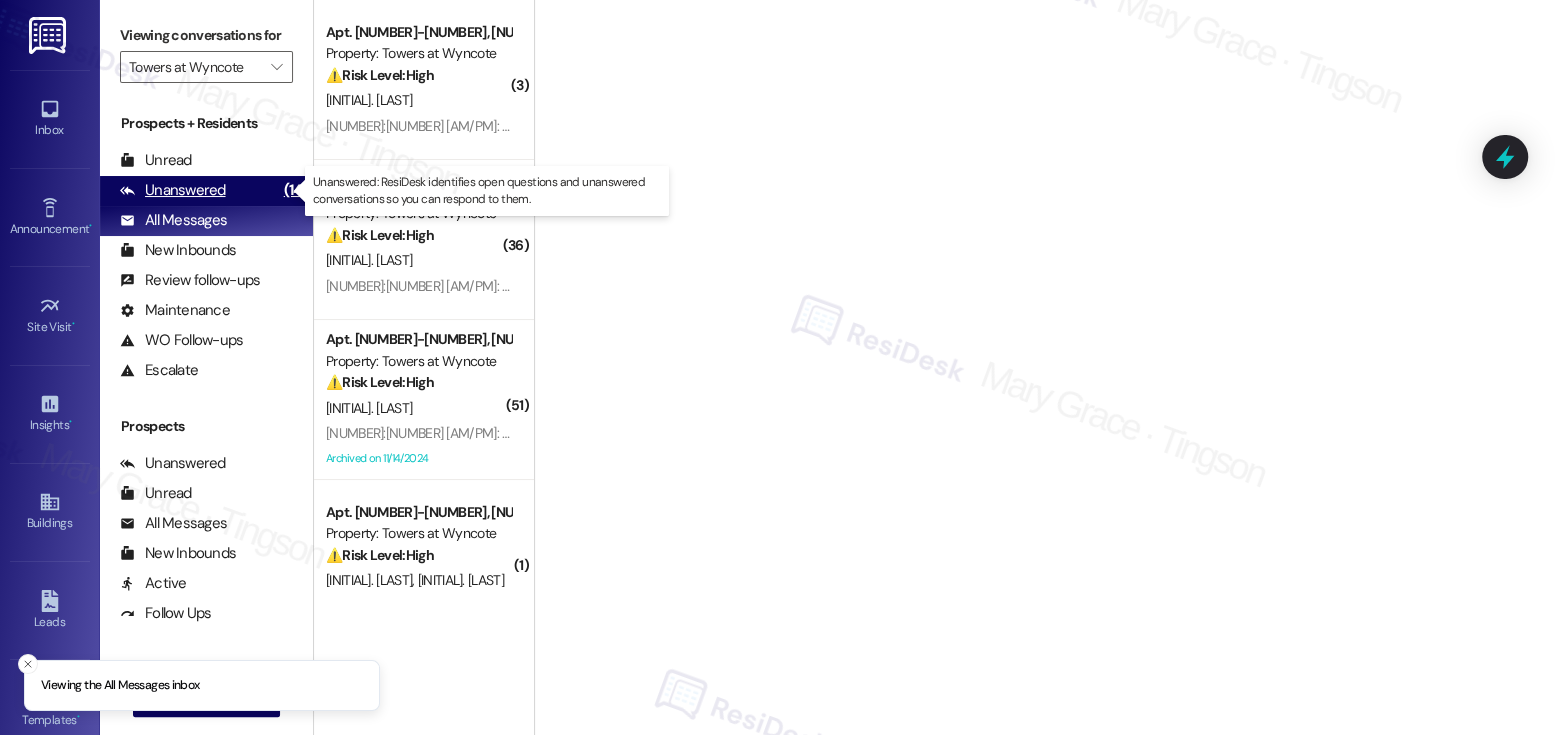 click on "Unanswered" at bounding box center (173, 190) 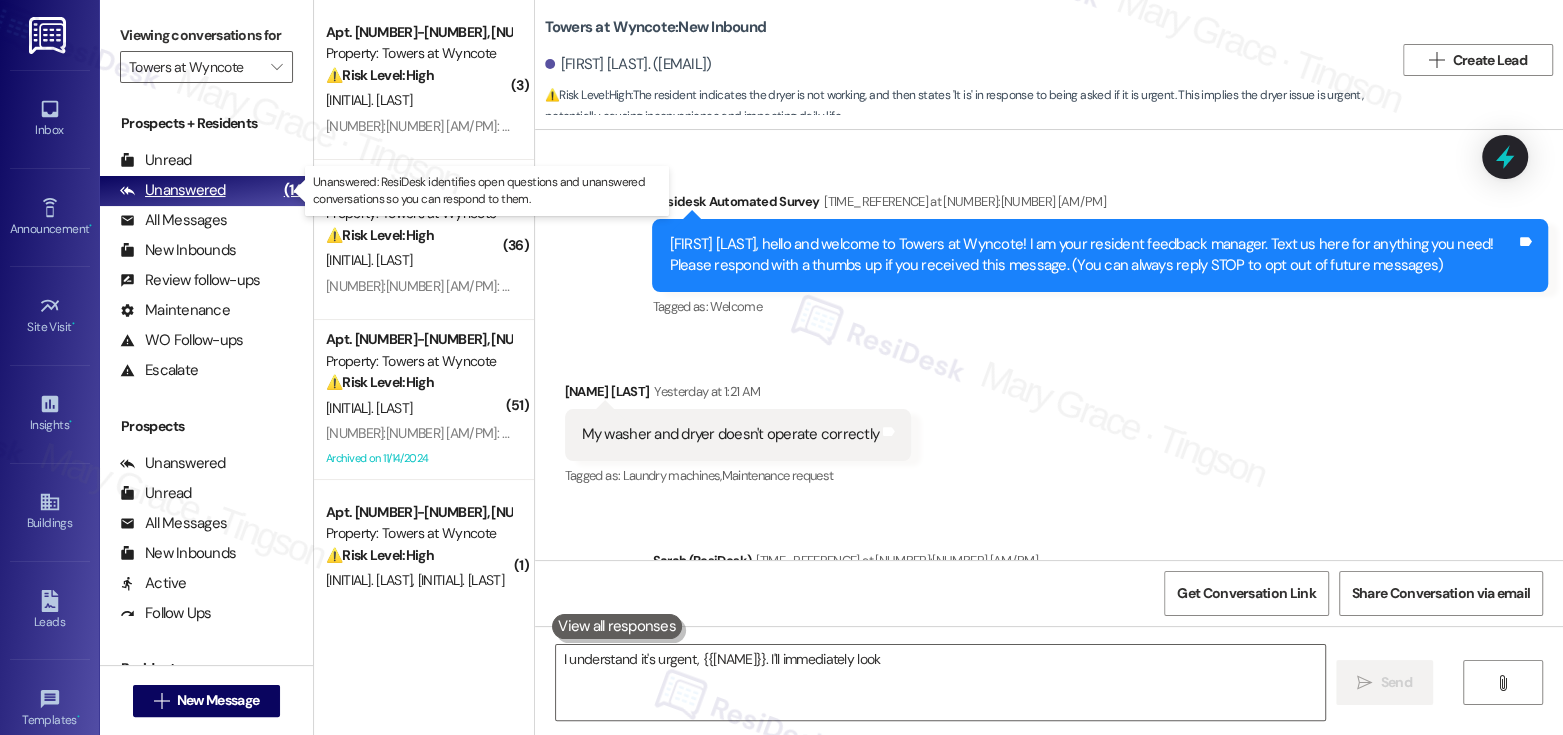 scroll, scrollTop: 173, scrollLeft: 0, axis: vertical 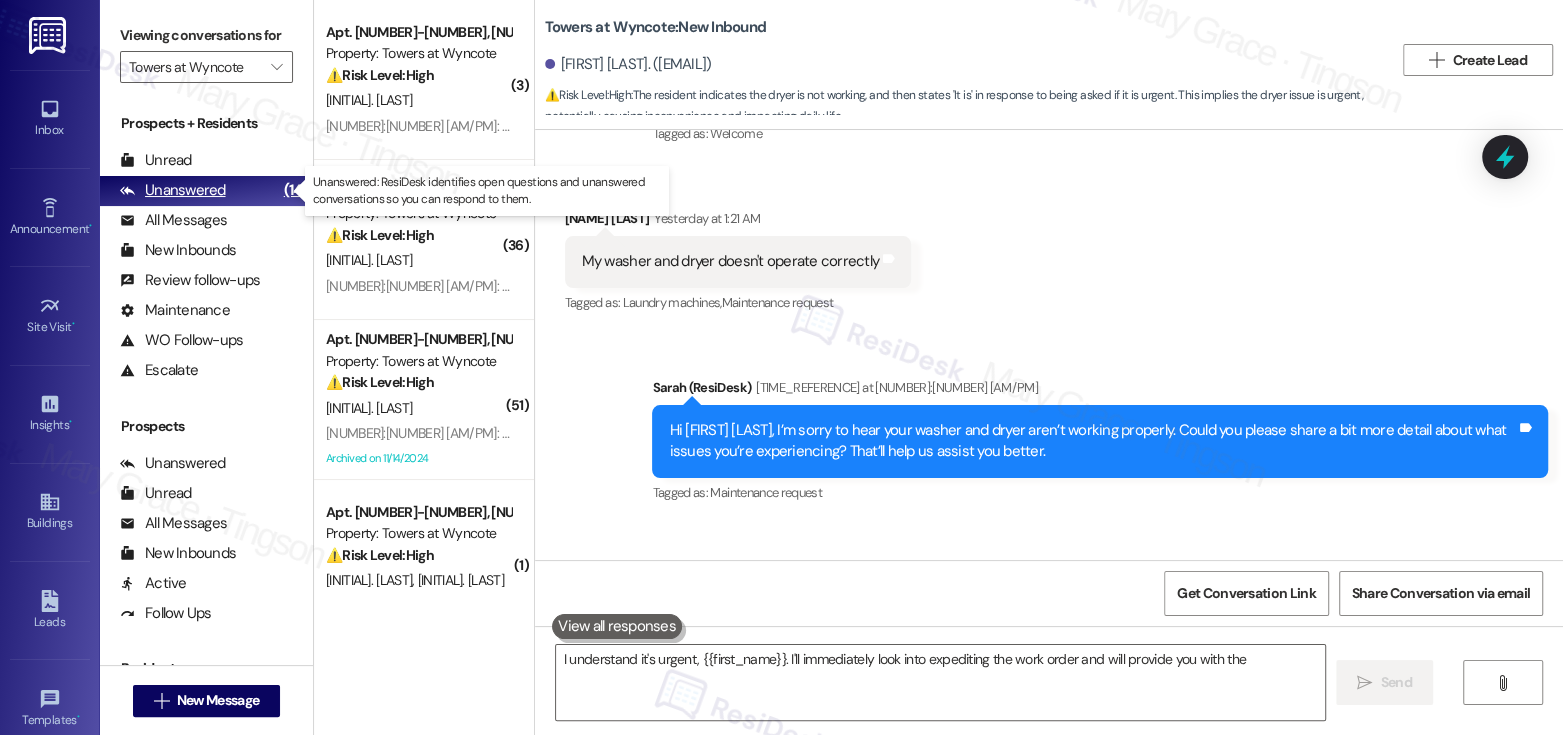 type on "I understand it's urgent, {{first_name}}. I'll immediately look into expediting the work order and will provide you with the fastest" 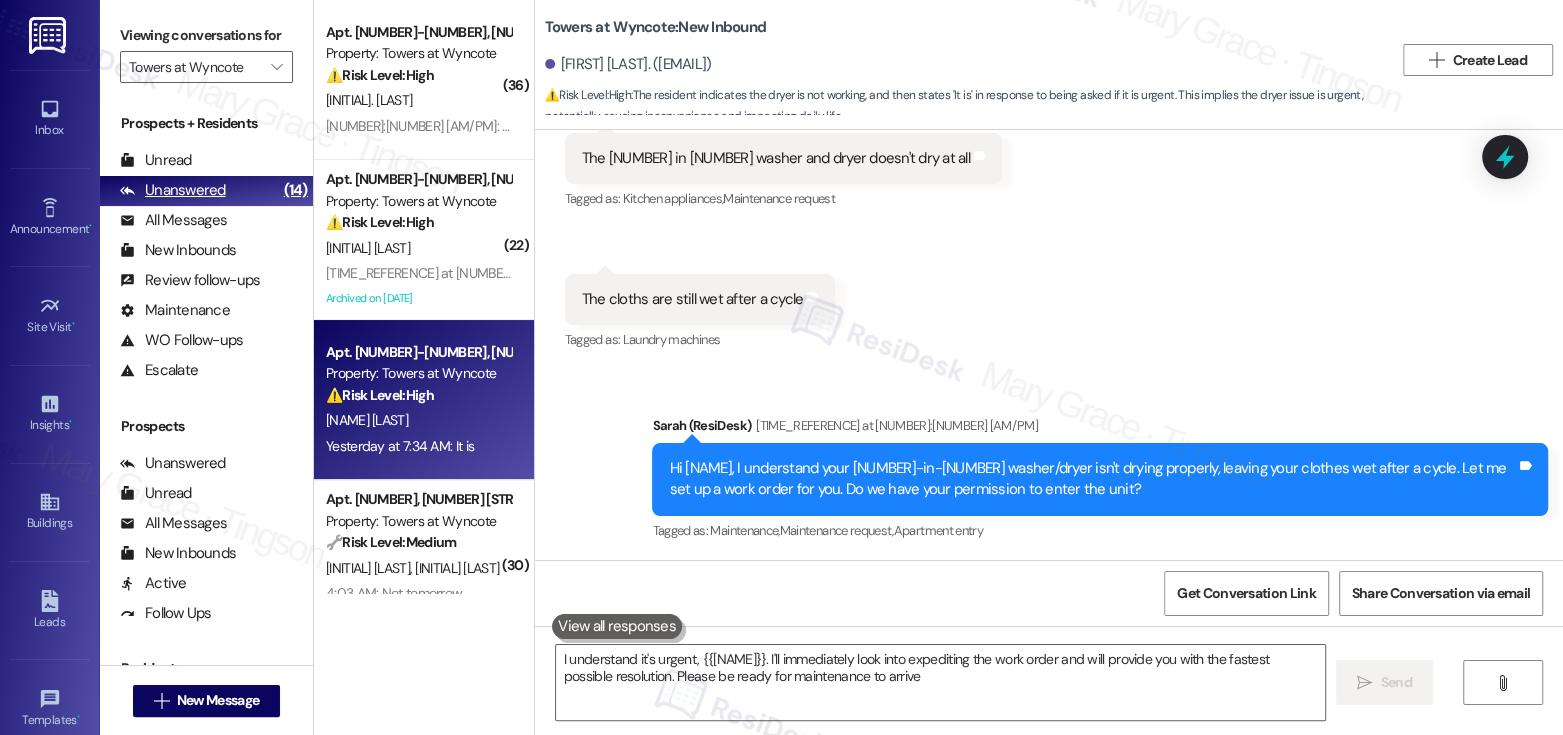type on "I understand it's urgent, {{first_name}}. I'll immediately look into expediting the work order and will provide you with the fastest possible resolution. Please be ready for maintenance to arrive." 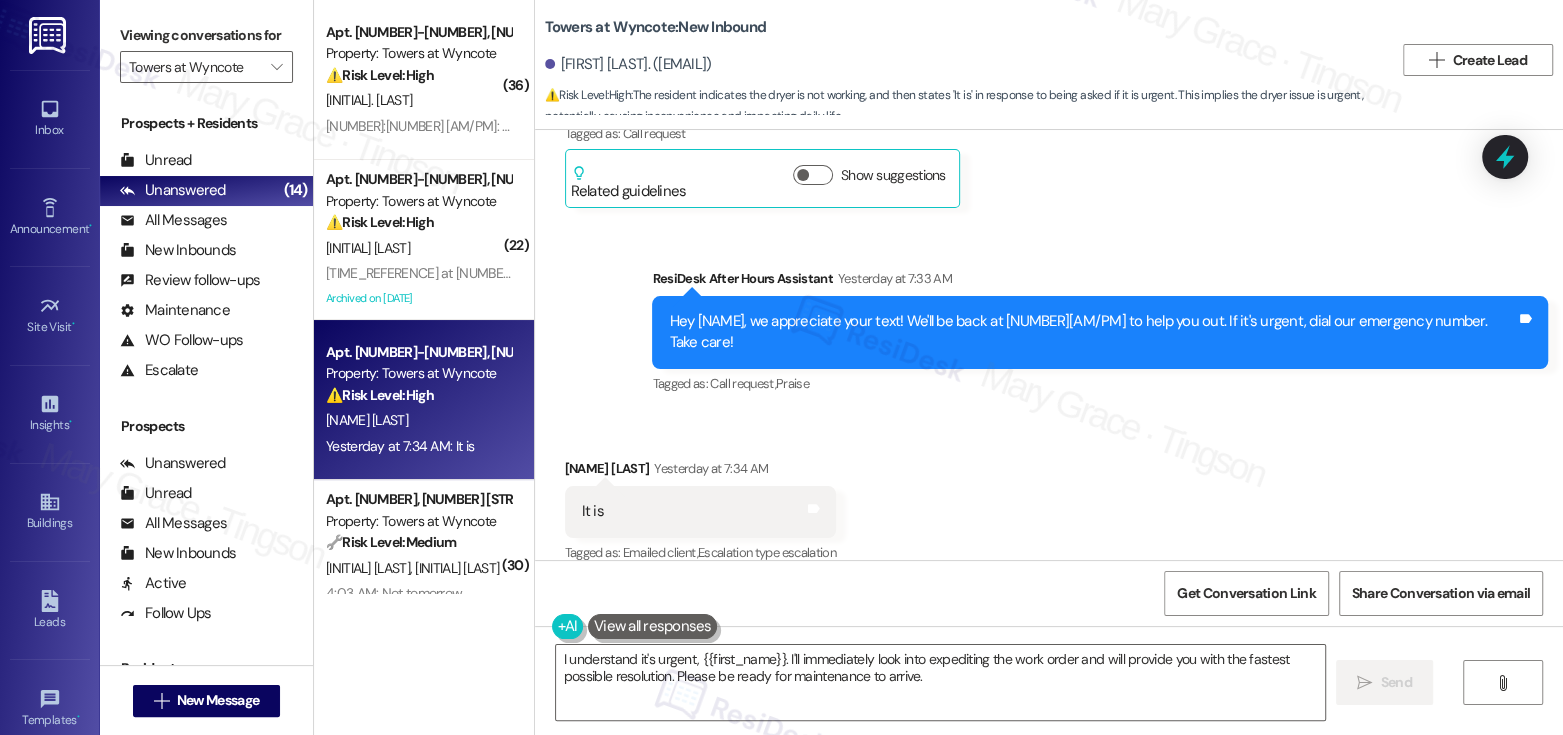 scroll, scrollTop: 1201, scrollLeft: 0, axis: vertical 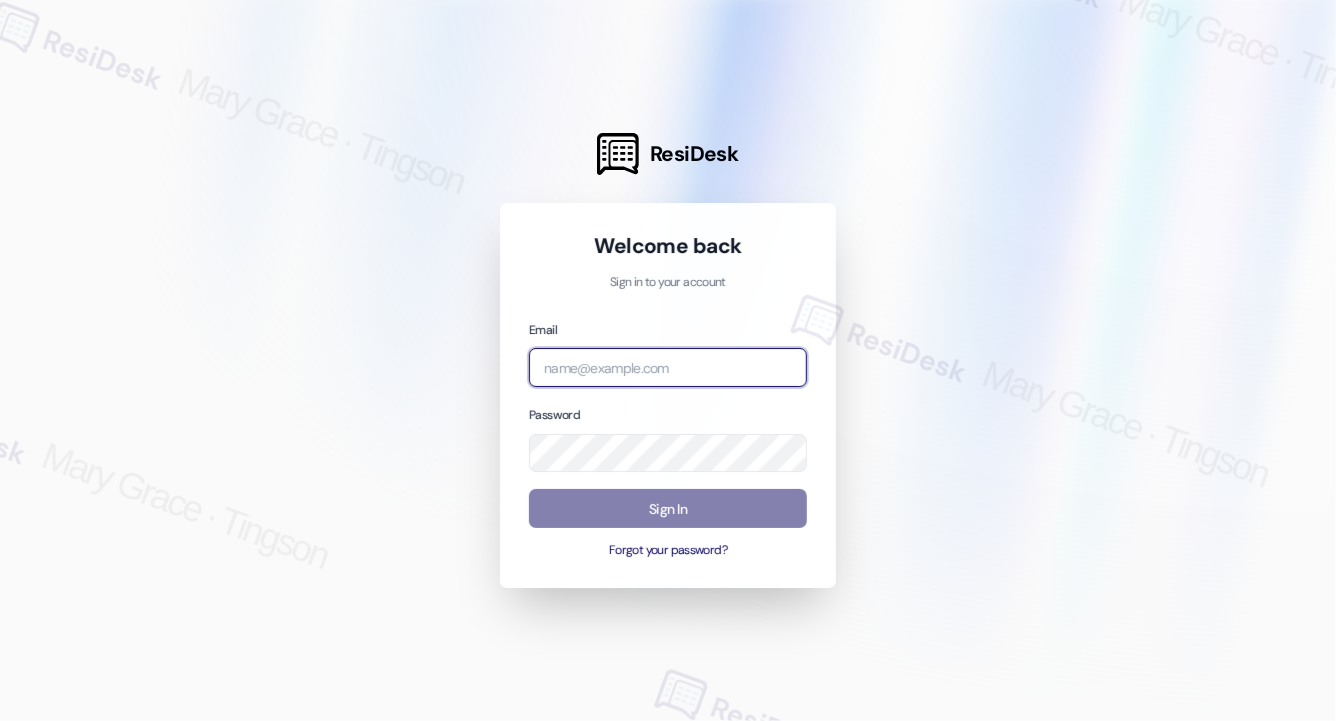 click at bounding box center [668, 367] 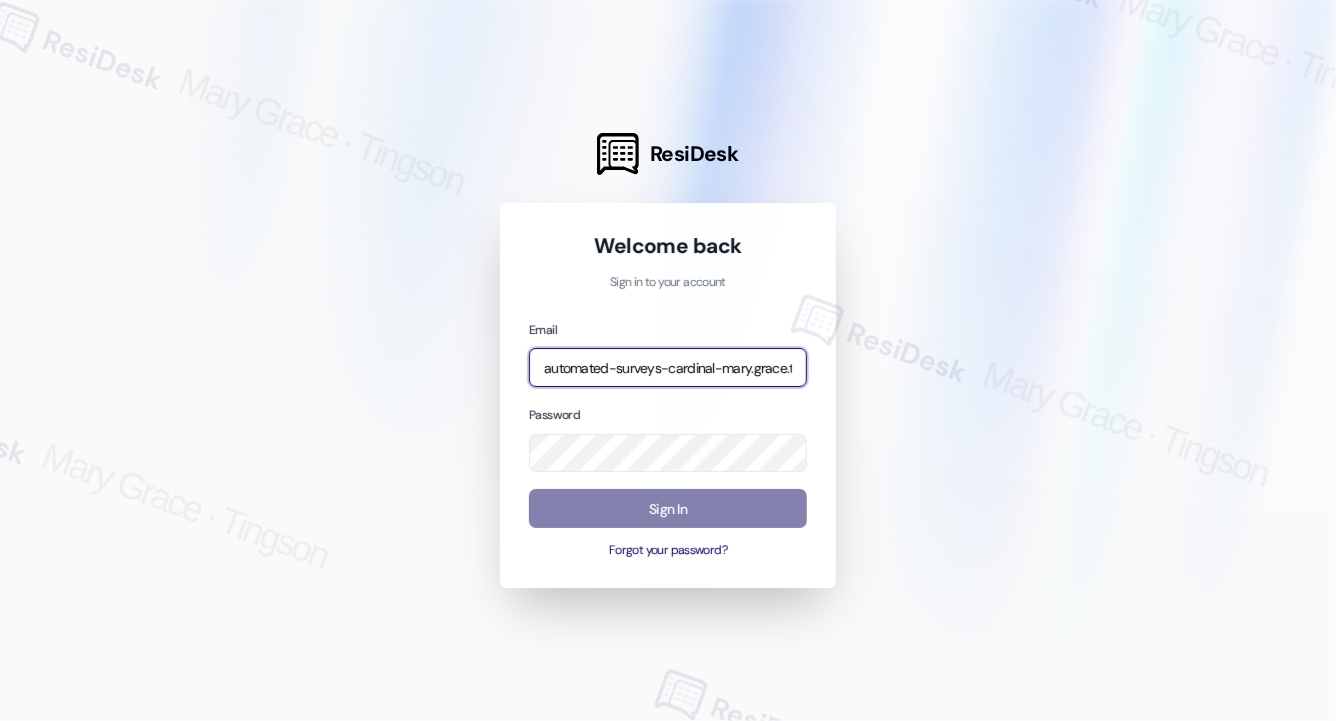 type on "automated-surveys-cardinal-mary.grace.tingson@cardinal.com" 